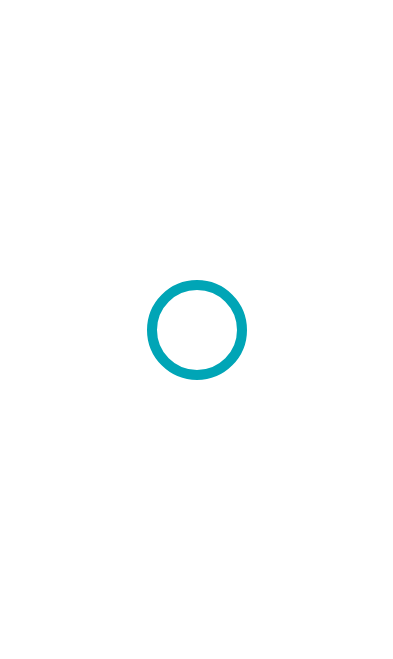 scroll, scrollTop: 0, scrollLeft: 0, axis: both 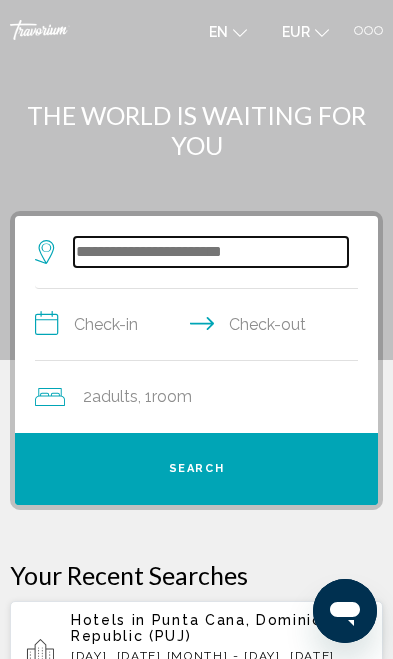 click at bounding box center (211, 252) 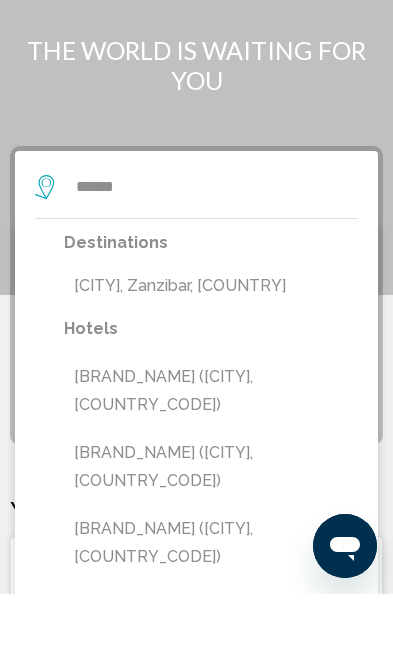 click on "[CITY], Zanzibar, [COUNTRY]" at bounding box center [211, 351] 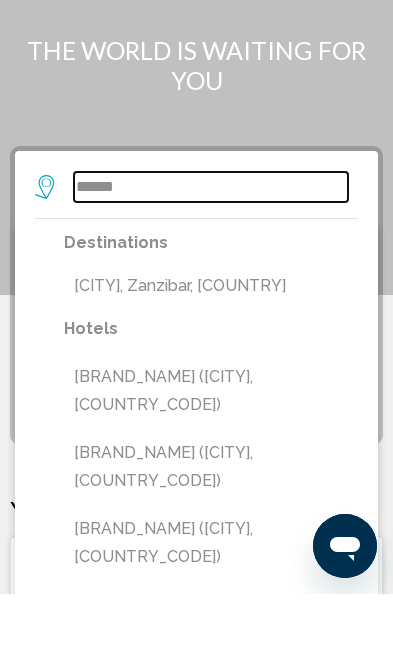 type on "**********" 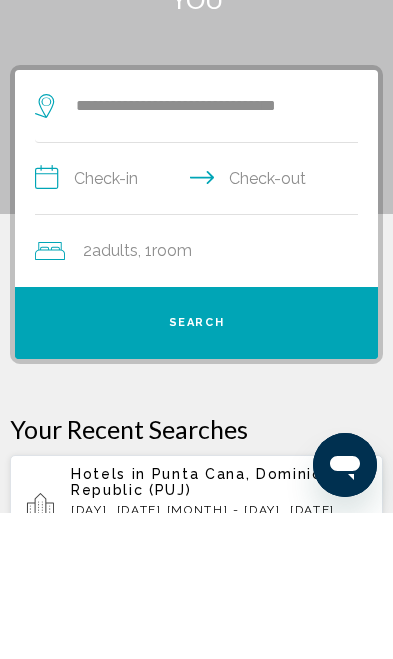 click on "**********" at bounding box center (200, 327) 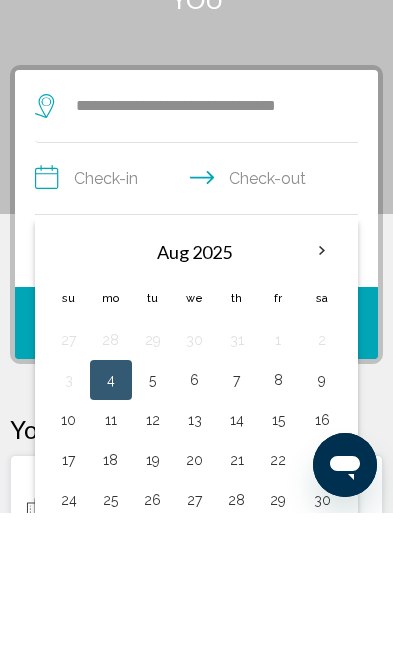 scroll, scrollTop: 146, scrollLeft: 0, axis: vertical 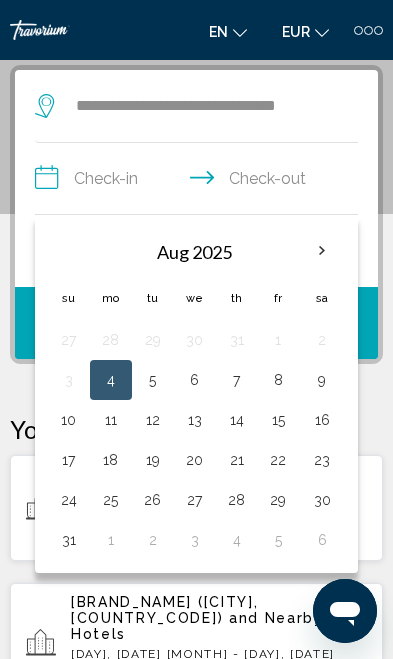 click at bounding box center [322, 251] 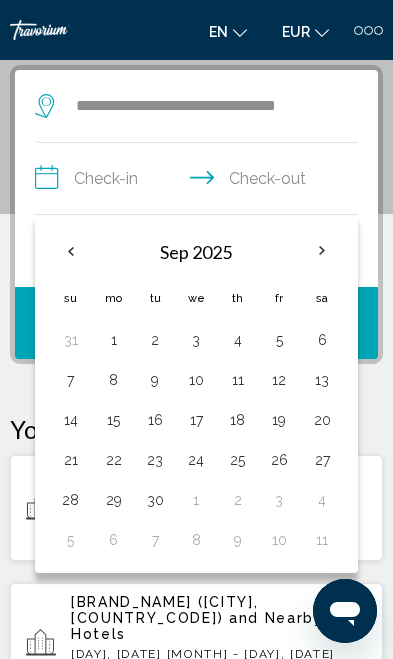 click at bounding box center [322, 251] 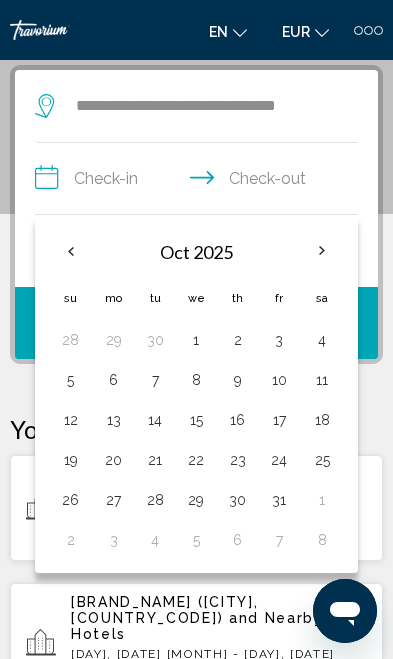 click at bounding box center (322, 251) 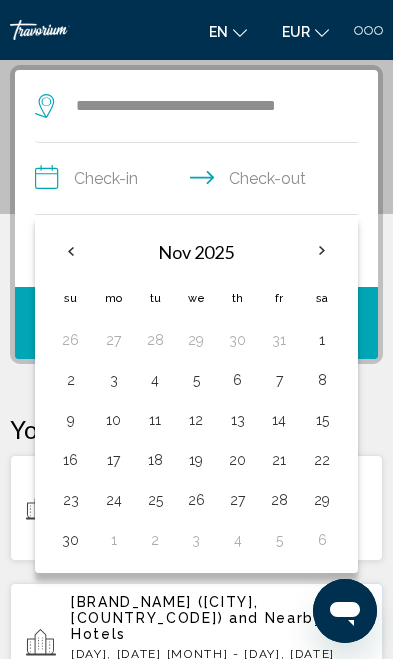 click at bounding box center (322, 251) 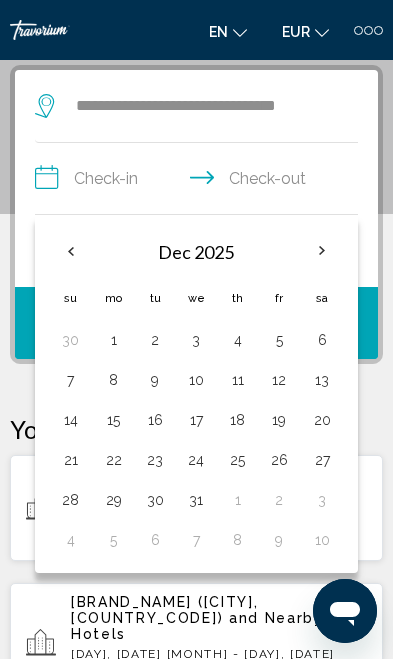 click at bounding box center (322, 251) 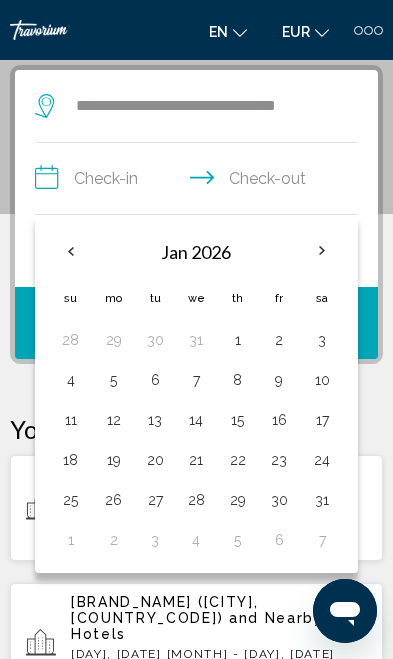 click at bounding box center [322, 251] 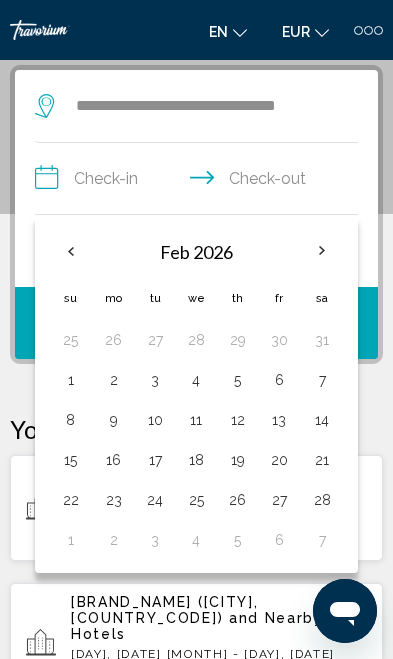 click on "8" at bounding box center [70, 420] 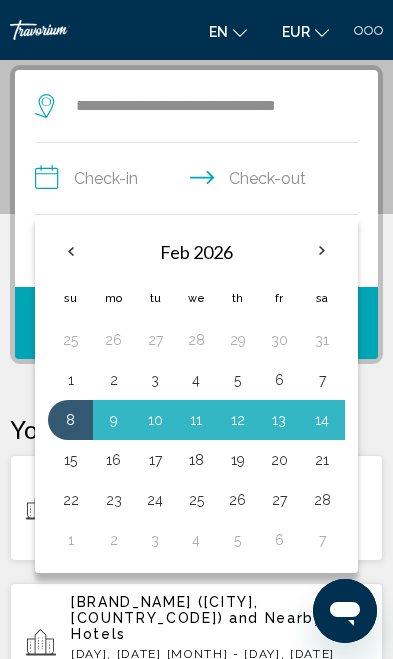click on "15" at bounding box center (70, 460) 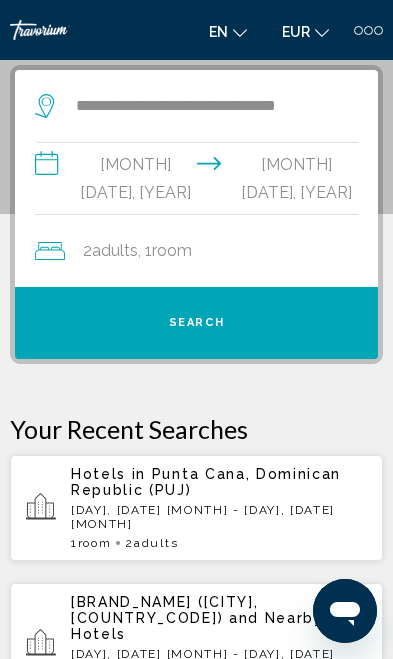 click on "**********" at bounding box center [200, 181] 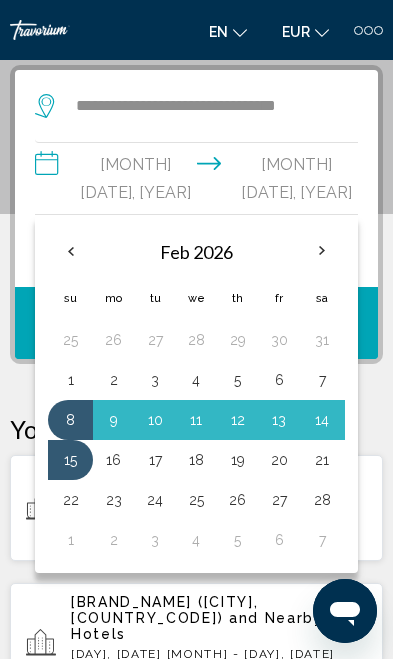 click on "11" at bounding box center (196, 420) 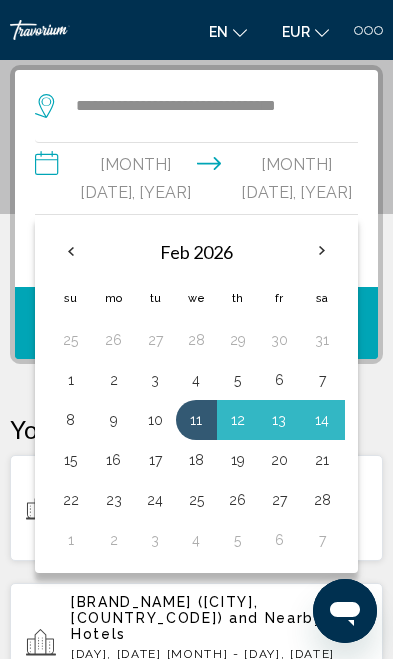 click on "18" at bounding box center (196, 460) 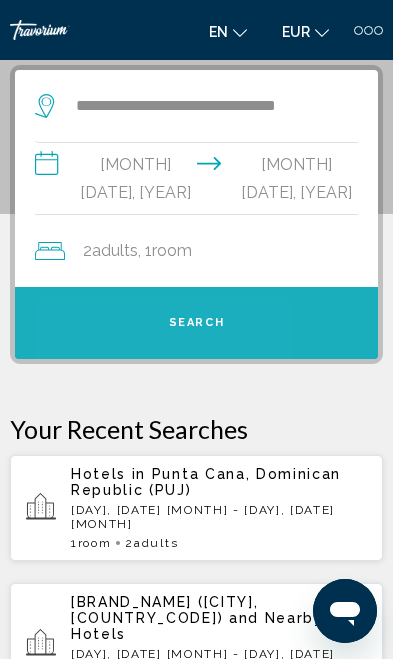 click on "Search" at bounding box center [196, 323] 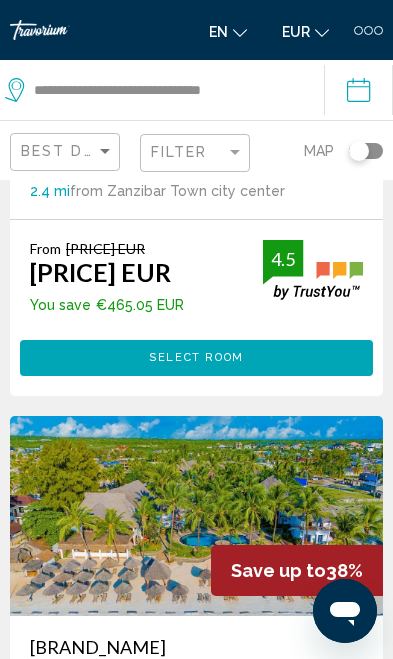 scroll, scrollTop: 6352, scrollLeft: 0, axis: vertical 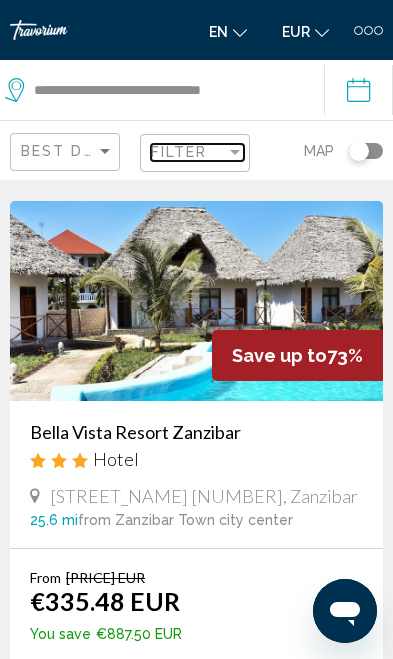 click on "Filter" at bounding box center (179, 152) 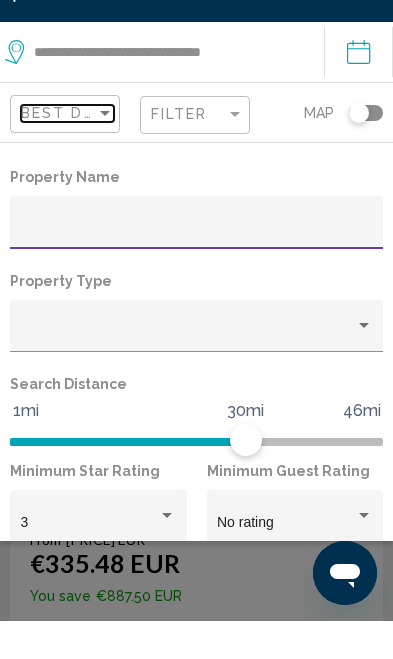 click on "Best Deals" at bounding box center (73, 151) 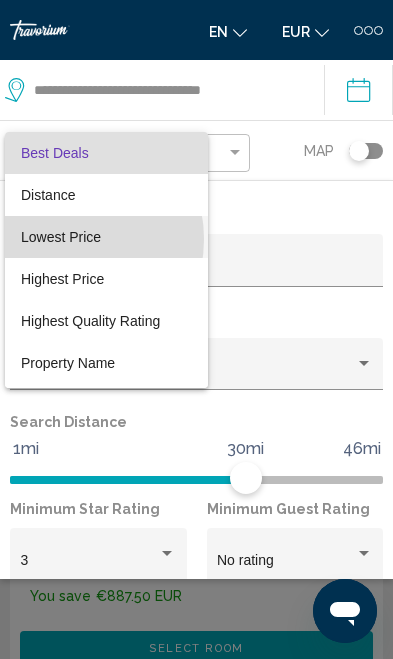 click on "Lowest Price" at bounding box center (61, 237) 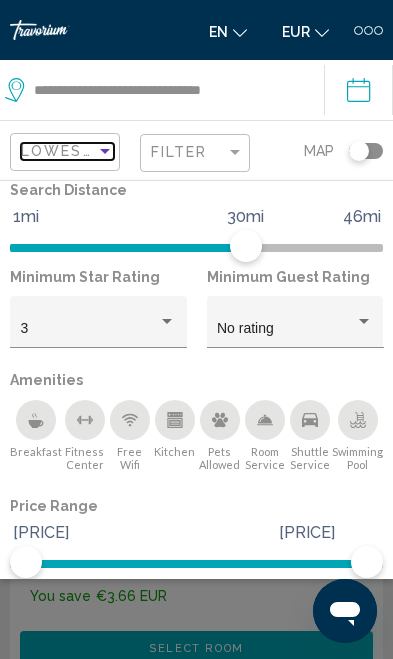 scroll, scrollTop: 231, scrollLeft: 0, axis: vertical 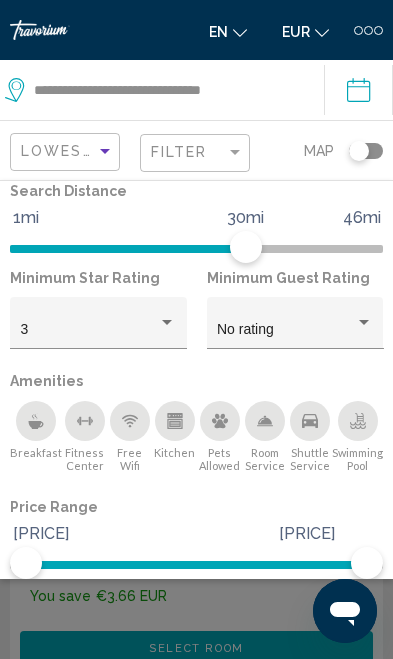 click on "Show Results" 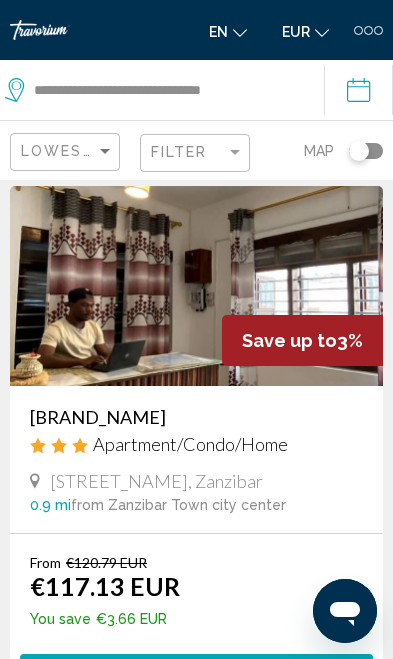 scroll, scrollTop: 77, scrollLeft: 0, axis: vertical 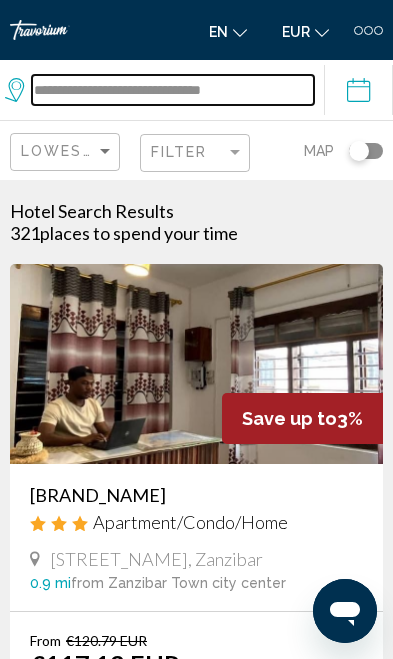 click on "**********" at bounding box center [173, 90] 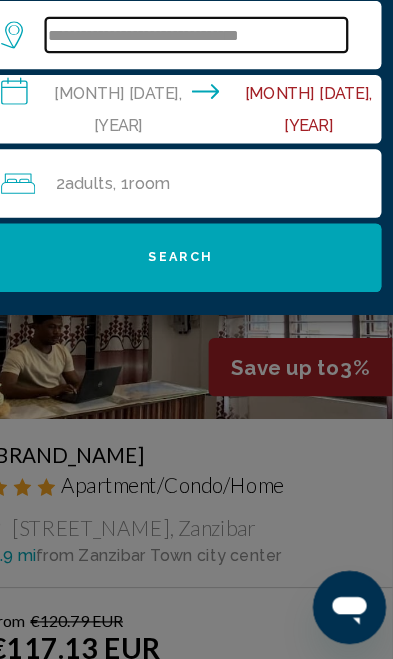 scroll, scrollTop: 0, scrollLeft: 0, axis: both 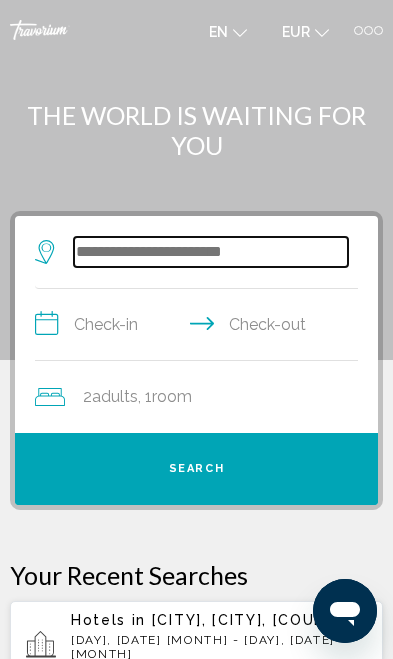 click at bounding box center (211, 252) 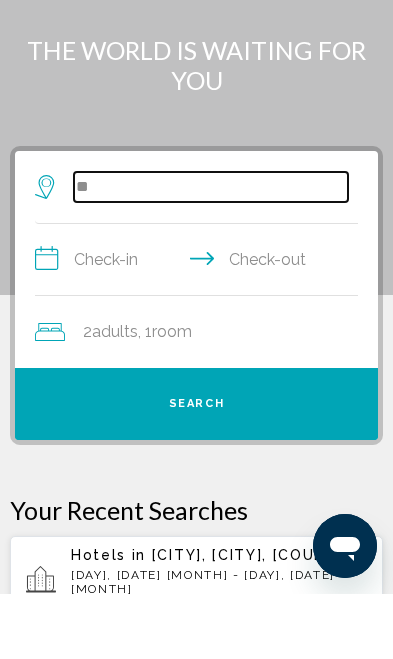 type on "*" 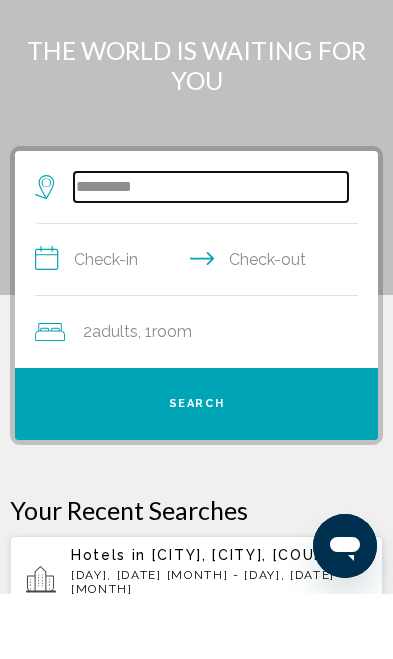 type on "********" 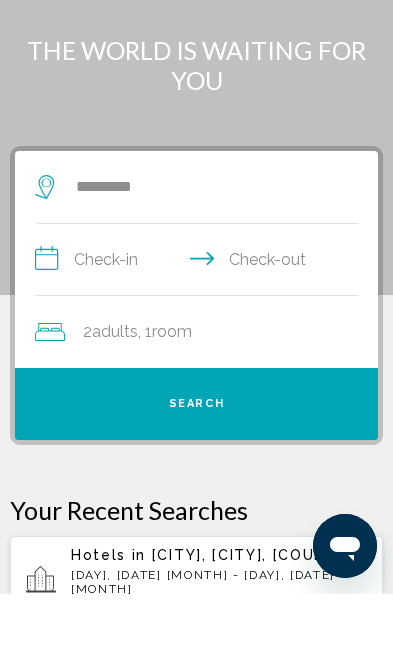 click on "**********" at bounding box center (200, 327) 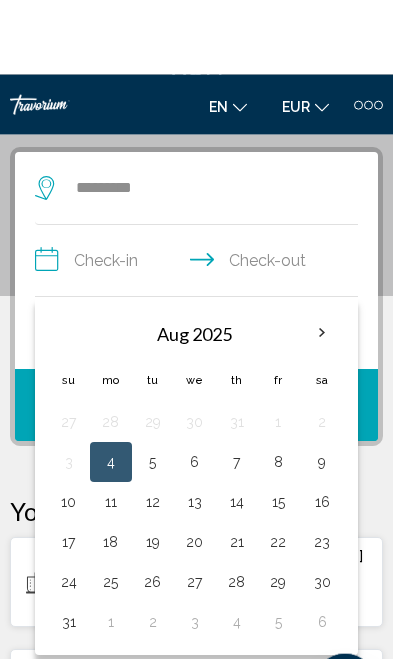 scroll, scrollTop: 146, scrollLeft: 0, axis: vertical 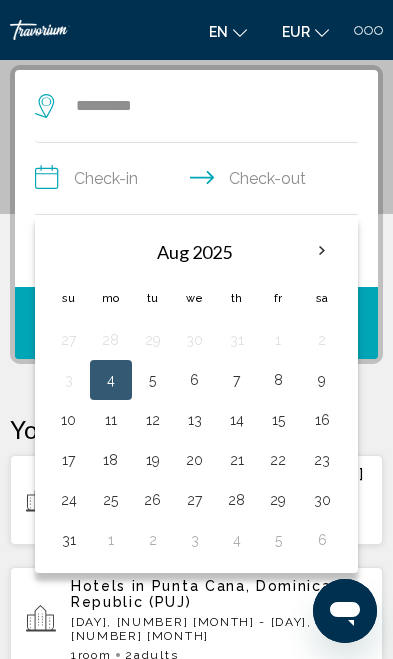 click at bounding box center (322, 251) 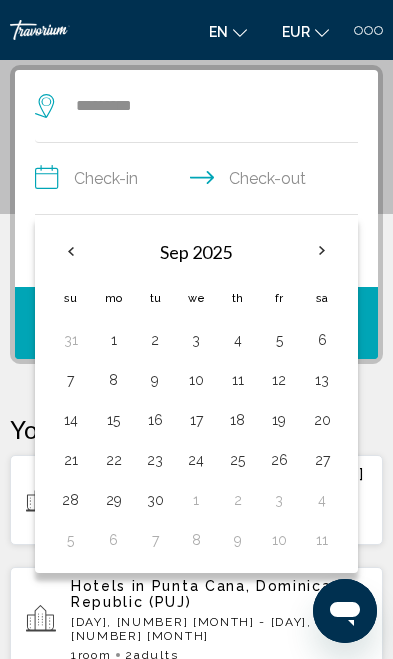 click at bounding box center [322, 251] 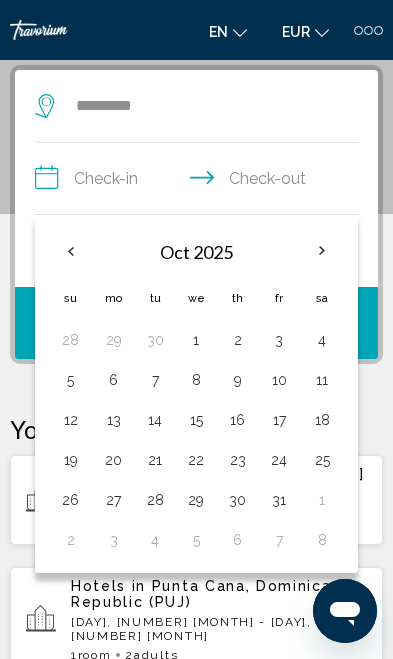 click at bounding box center (322, 251) 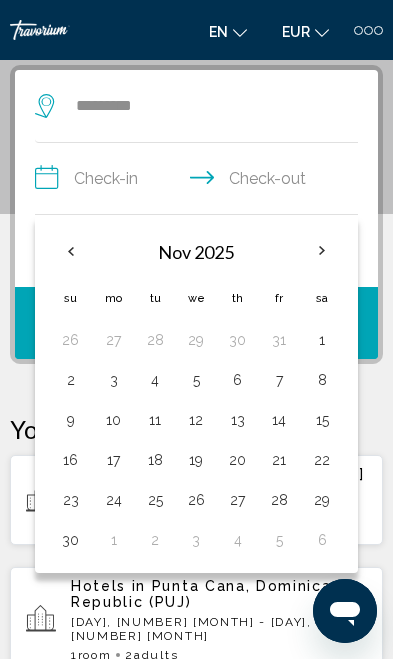 click at bounding box center (322, 251) 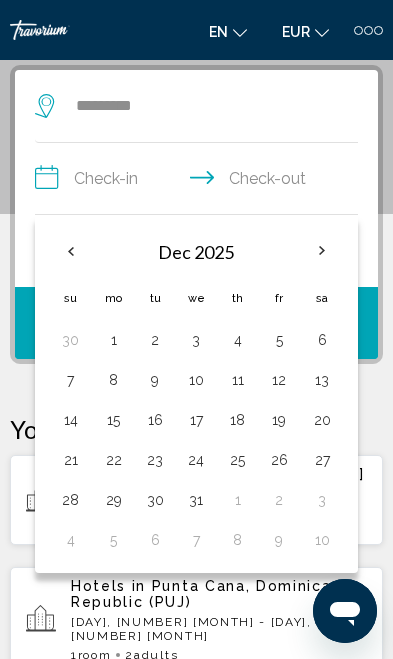 click at bounding box center [322, 251] 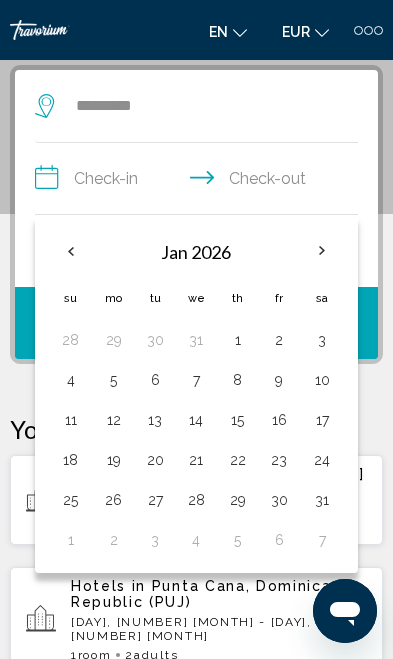click at bounding box center (322, 251) 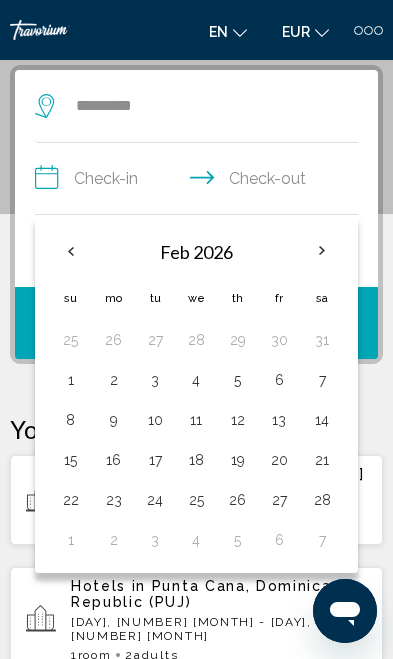 click on "18" at bounding box center [196, 460] 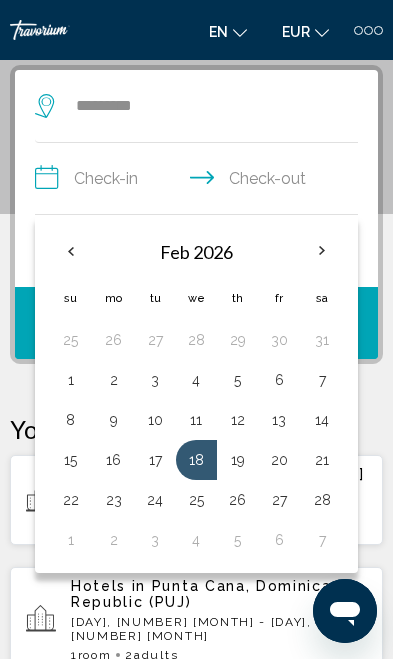 click on "11" at bounding box center (196, 420) 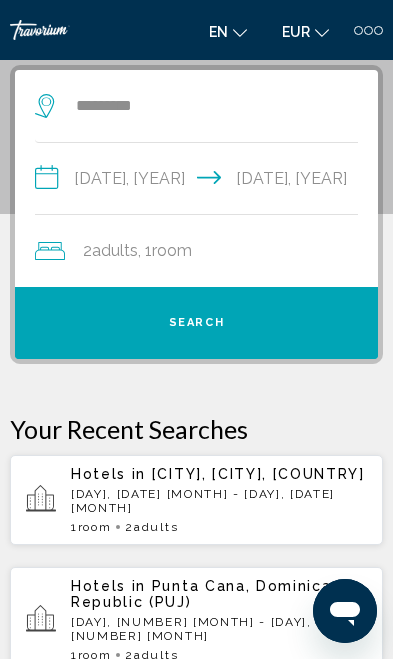 click on "Search" at bounding box center [196, 323] 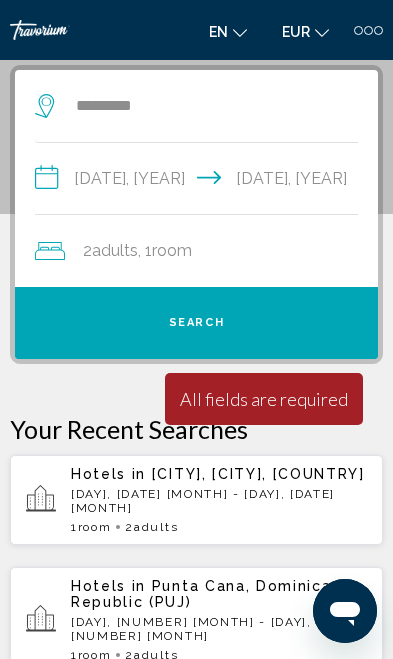 click on "Search" at bounding box center (196, 323) 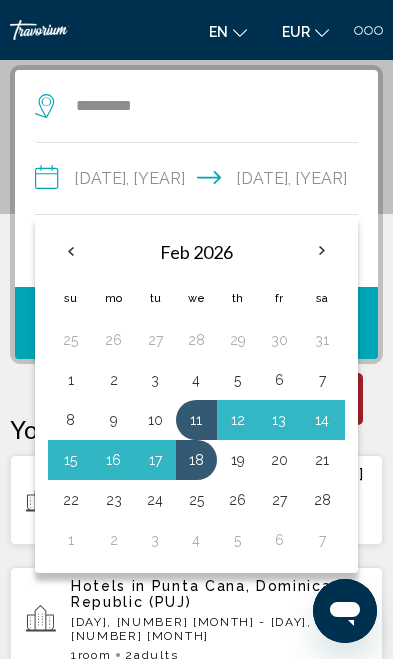 click on "11" at bounding box center [196, 420] 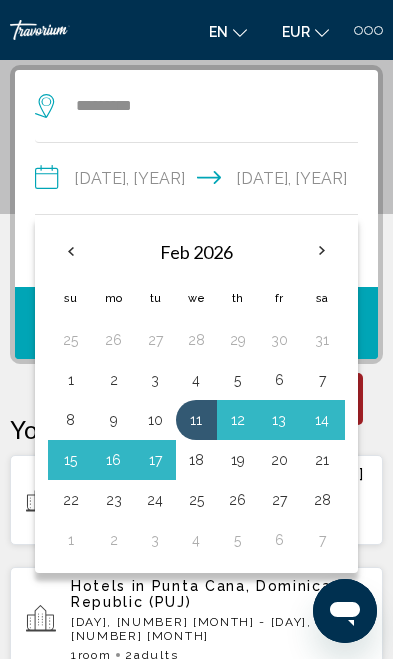 click on "18" at bounding box center (196, 460) 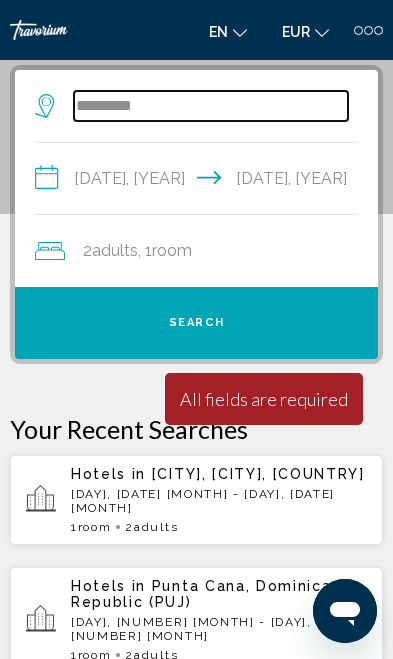 click on "********" at bounding box center [211, 106] 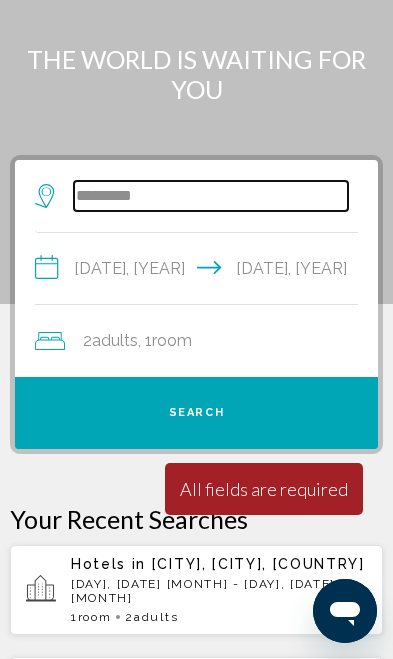 click on "********" at bounding box center (211, 196) 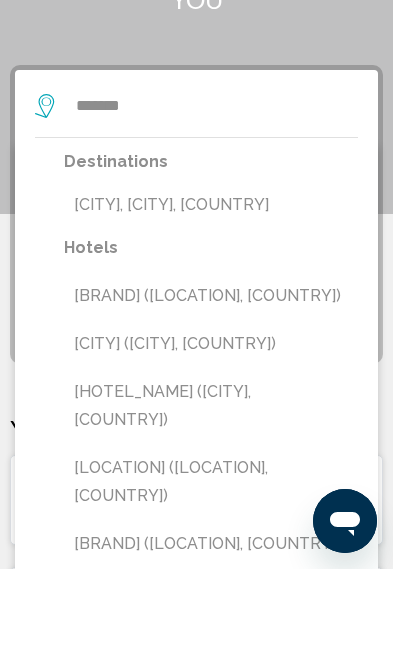 click on "[CITY], [CITY], [COUNTRY]" at bounding box center [211, 295] 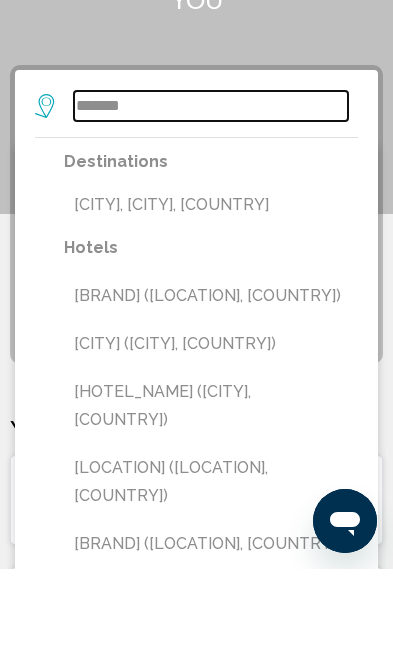 type on "**********" 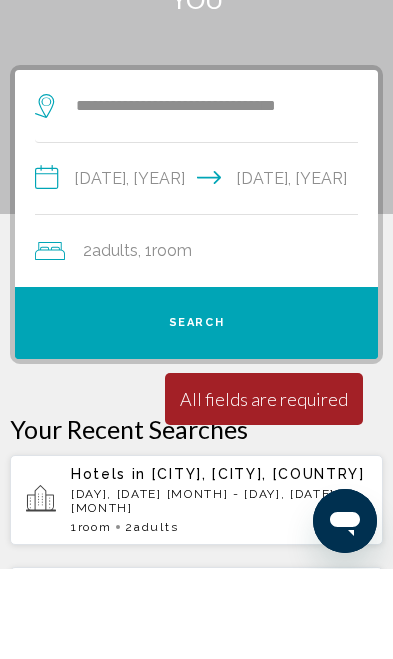 click on "Search" at bounding box center [196, 413] 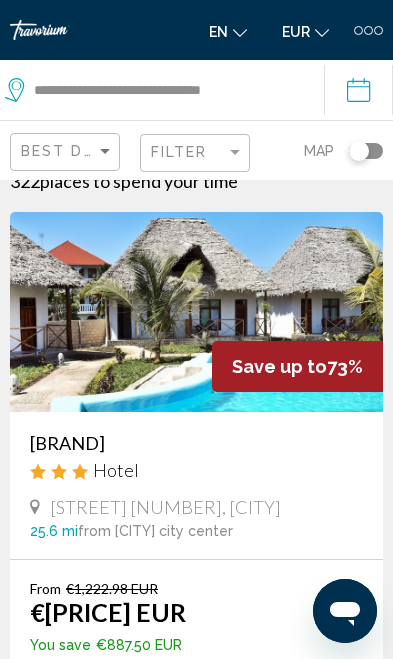 scroll, scrollTop: 69, scrollLeft: 0, axis: vertical 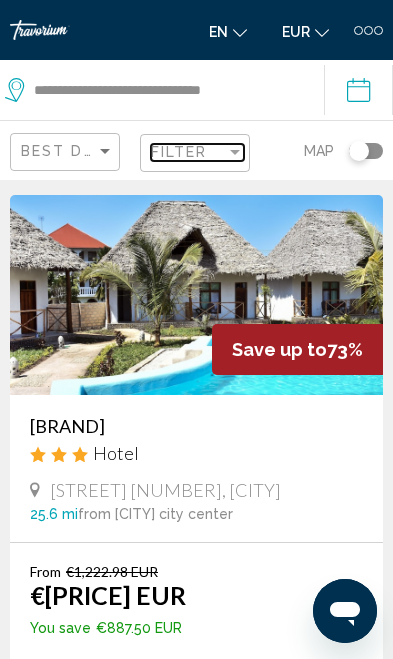 click on "Filter" at bounding box center (179, 152) 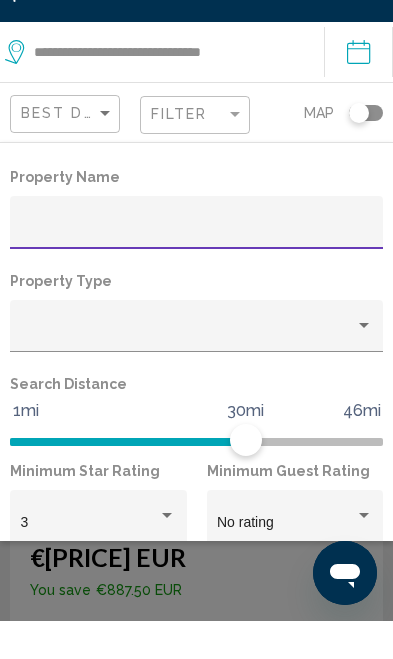 click at bounding box center (197, 267) 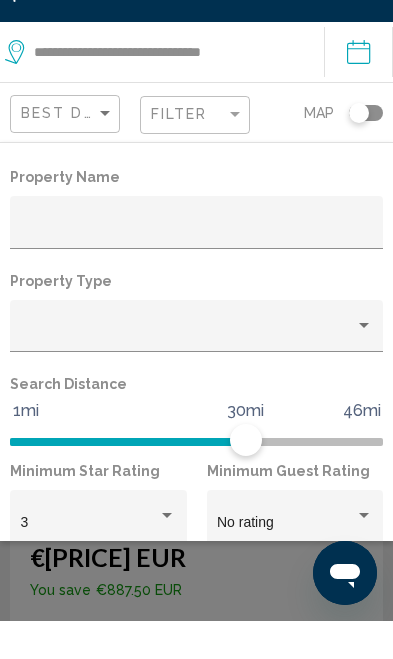 scroll, scrollTop: 107, scrollLeft: 0, axis: vertical 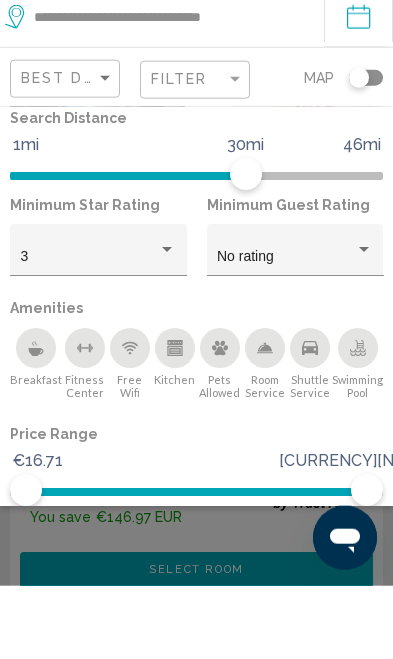 type on "*******" 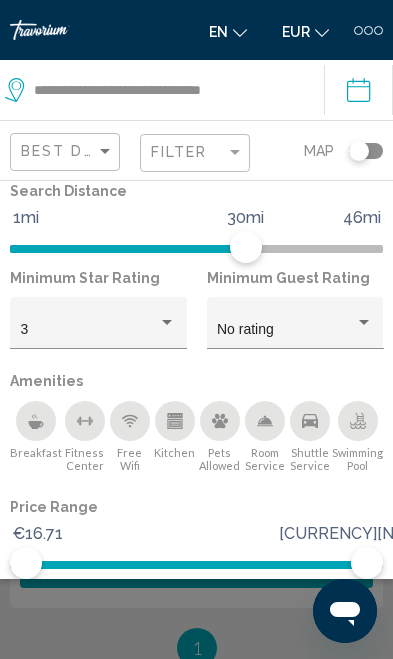 click on "Show Results" 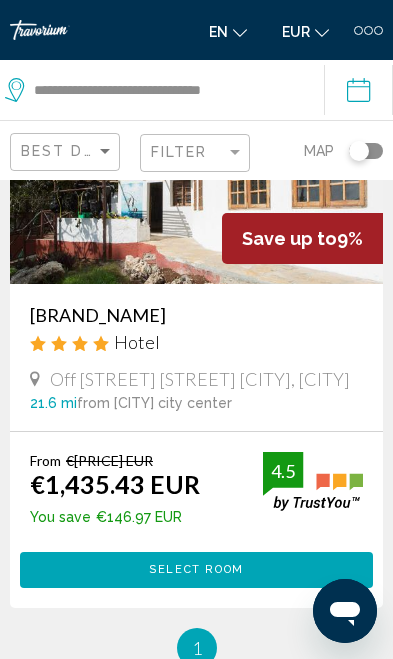 click at bounding box center [196, 184] 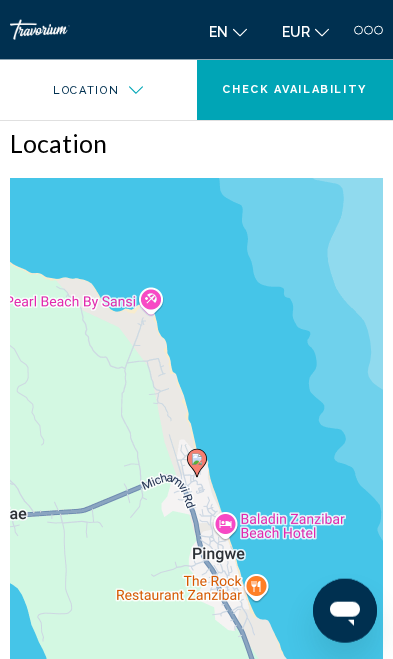 scroll, scrollTop: 1625, scrollLeft: 0, axis: vertical 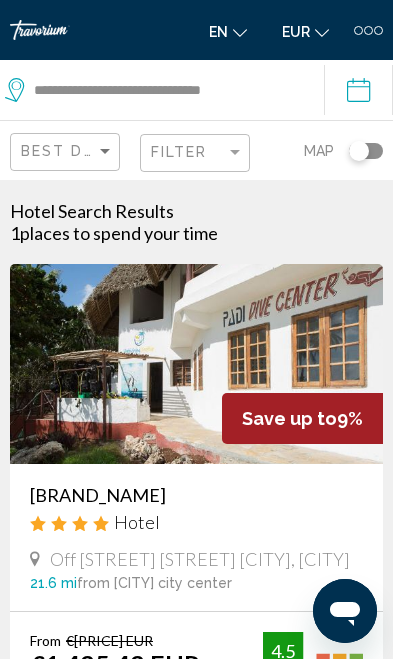 click at bounding box center (196, 364) 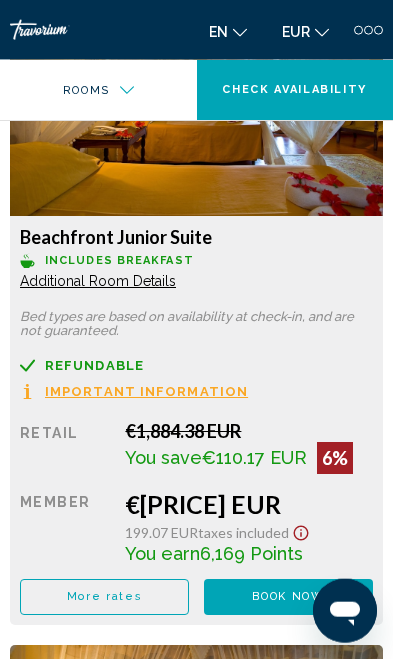 scroll, scrollTop: 5549, scrollLeft: 0, axis: vertical 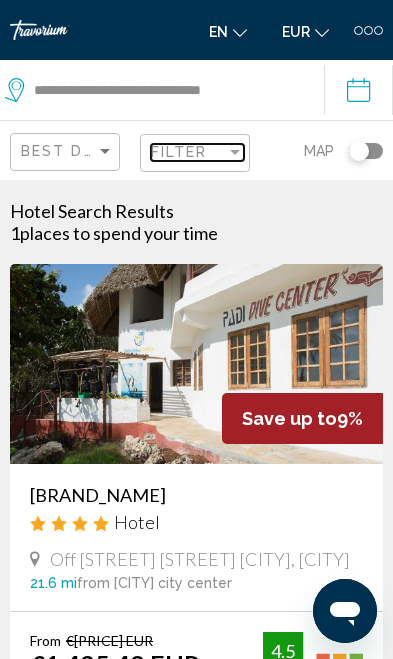 click on "Filter" at bounding box center (179, 152) 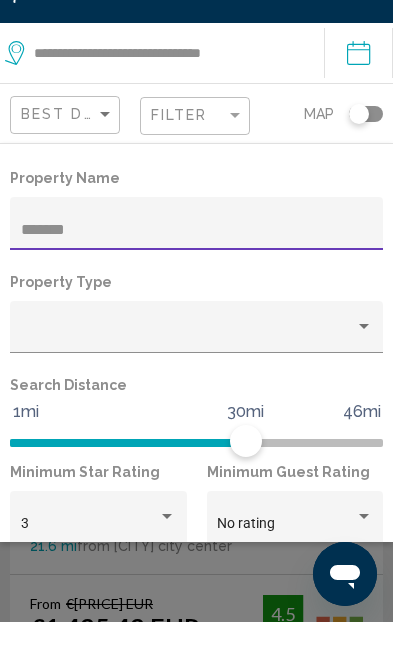 click on "*******" at bounding box center (197, 267) 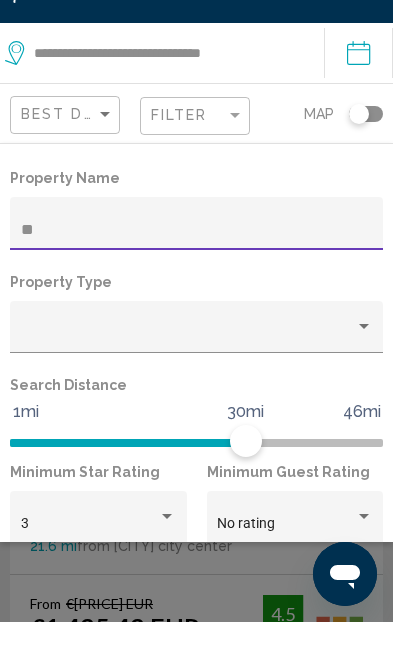 type on "*" 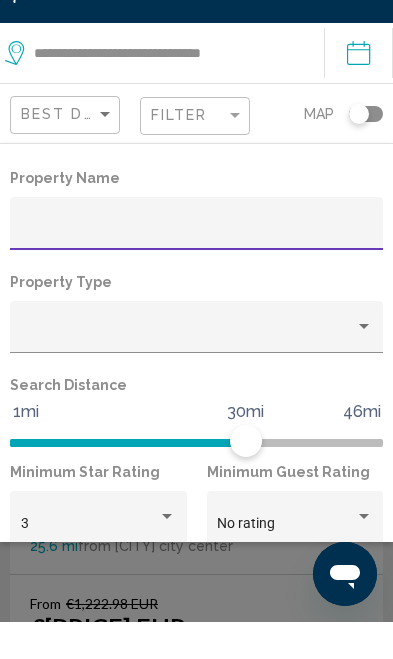 type 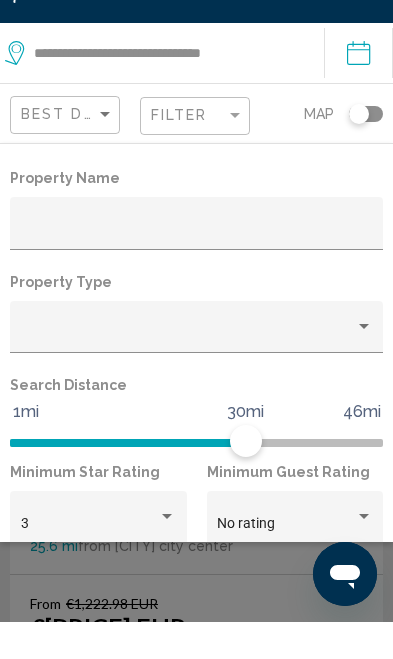 scroll, scrollTop: 37, scrollLeft: 0, axis: vertical 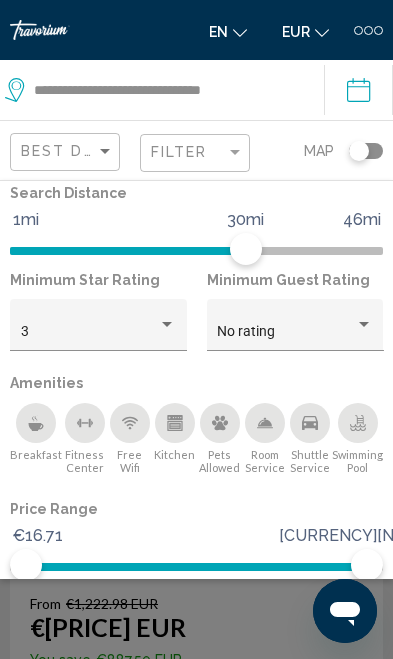 click on "Show Results" 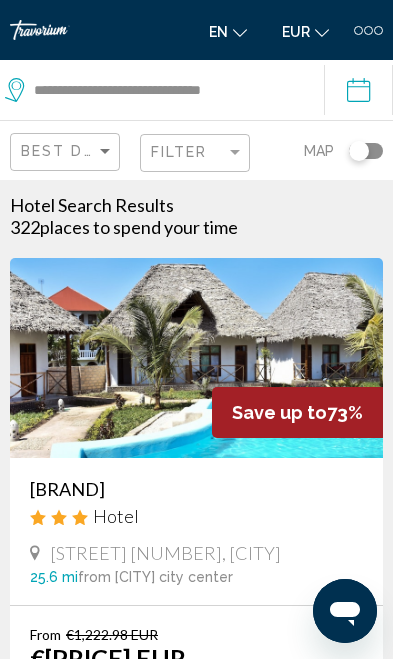 scroll, scrollTop: 5, scrollLeft: 0, axis: vertical 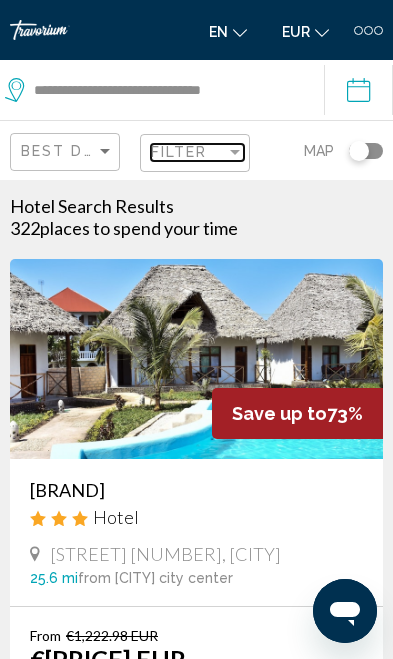 click on "Filter" at bounding box center (179, 152) 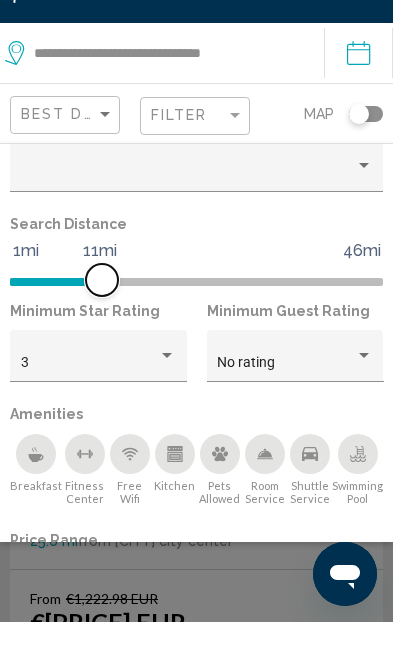 scroll, scrollTop: 233, scrollLeft: 0, axis: vertical 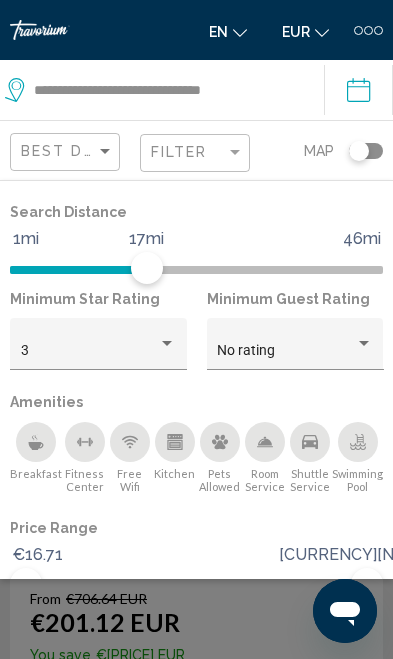 click on "3" at bounding box center (90, 351) 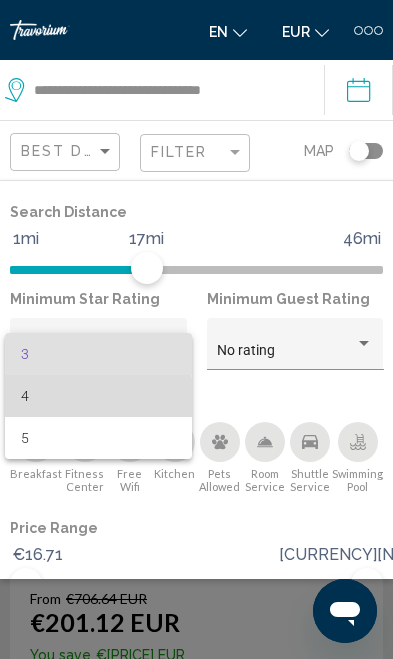 click on "4" at bounding box center (99, 396) 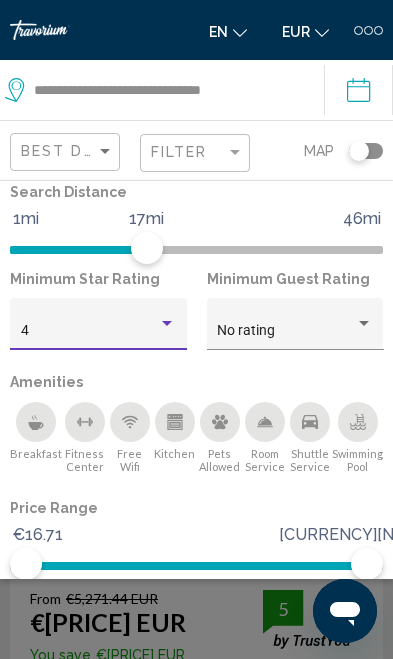 scroll, scrollTop: 229, scrollLeft: 0, axis: vertical 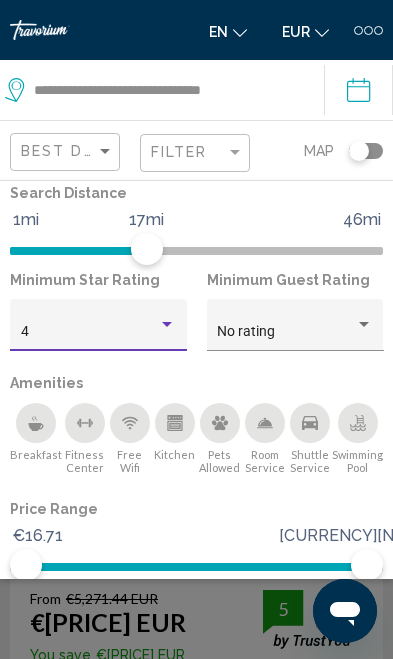 click on "Show Results" 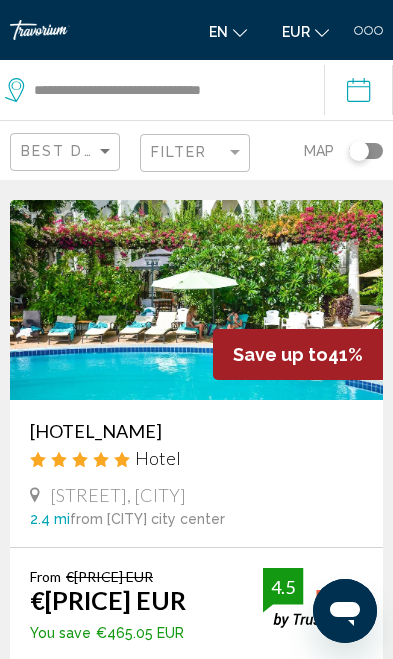 scroll, scrollTop: 1144, scrollLeft: 0, axis: vertical 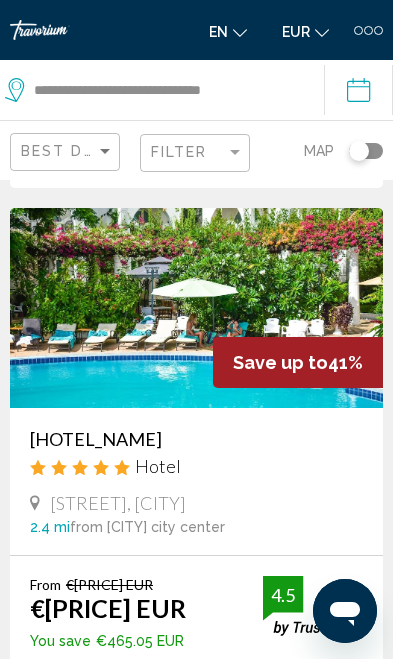 click at bounding box center [196, 308] 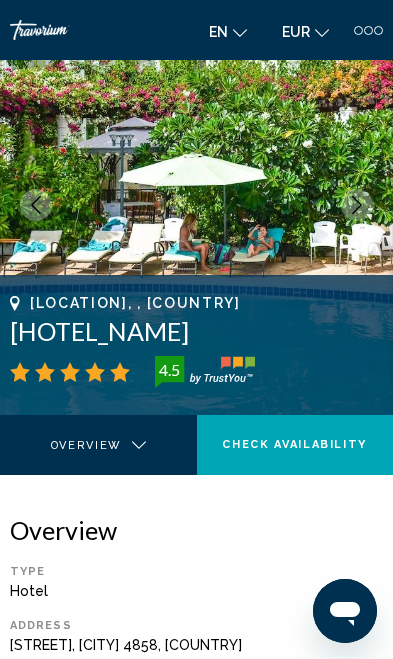 scroll, scrollTop: 0, scrollLeft: 0, axis: both 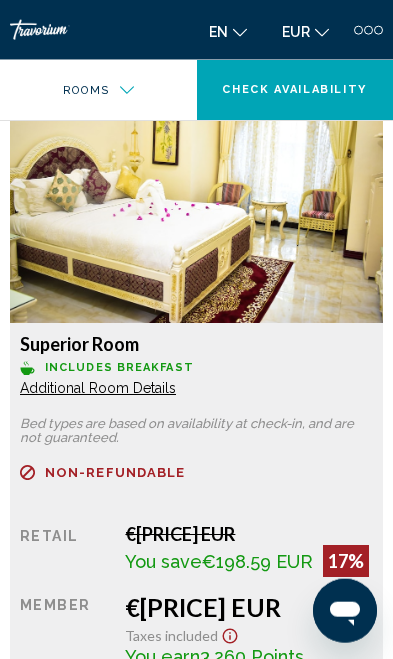 click on "Additional Room Details" at bounding box center (98, -996) 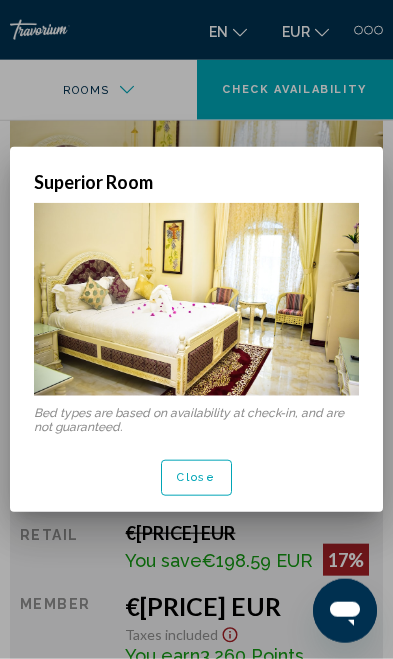 scroll, scrollTop: 0, scrollLeft: 0, axis: both 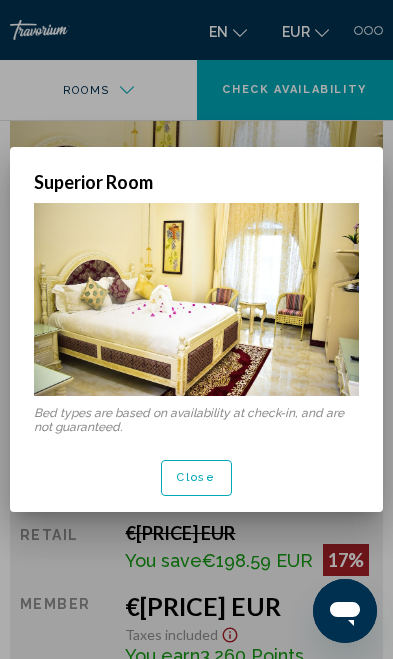 click on "Close" at bounding box center (196, 478) 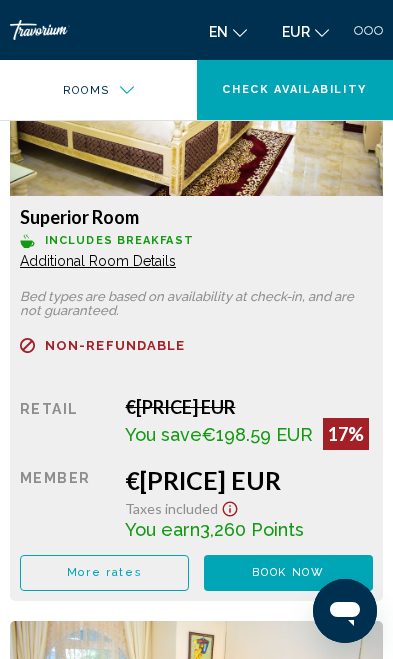 scroll, scrollTop: 4191, scrollLeft: 0, axis: vertical 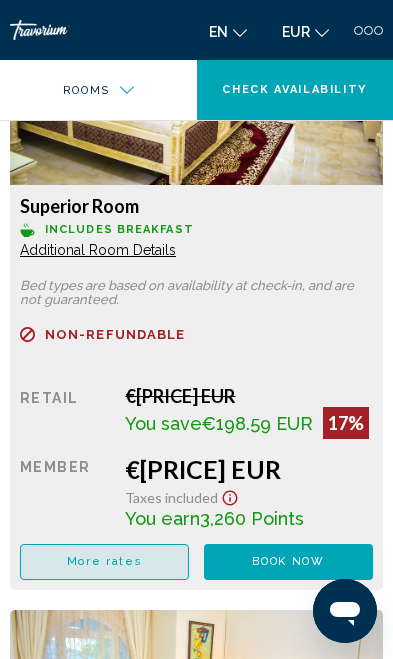click on "More rates" at bounding box center (105, -806) 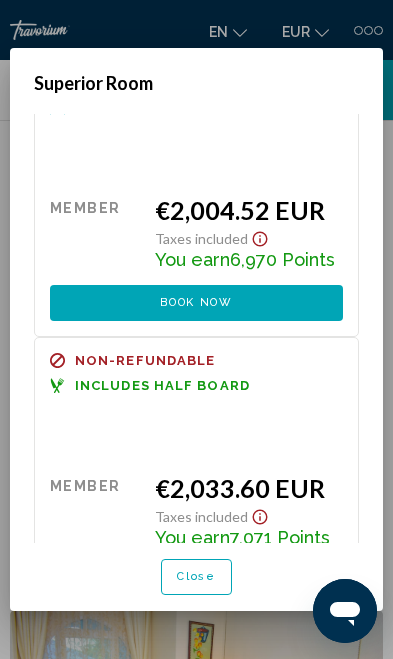 scroll, scrollTop: 1056, scrollLeft: 0, axis: vertical 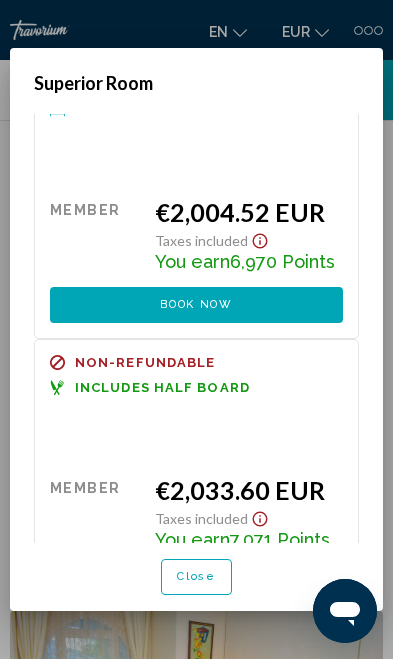 click on "Close" at bounding box center (196, 577) 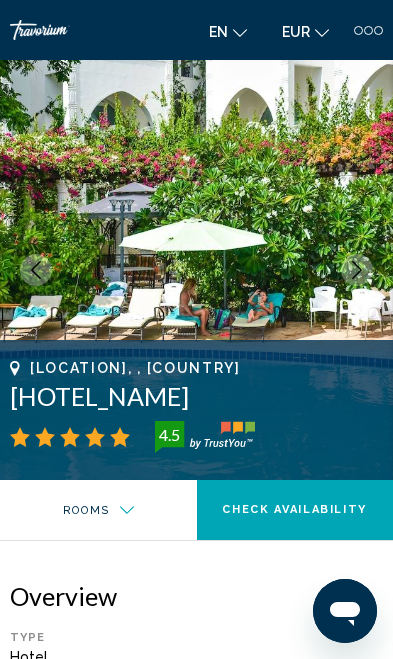 scroll, scrollTop: 4191, scrollLeft: 0, axis: vertical 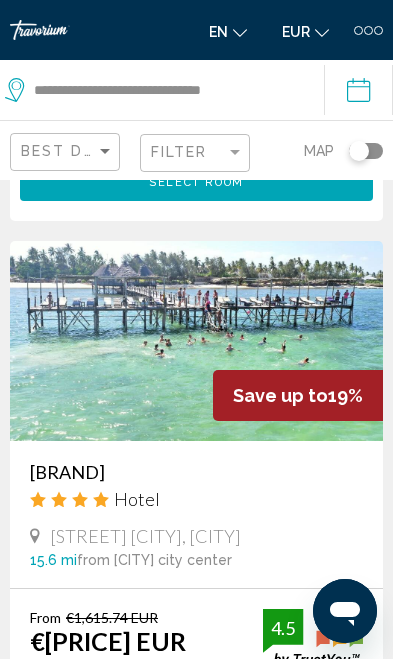 click at bounding box center (196, 341) 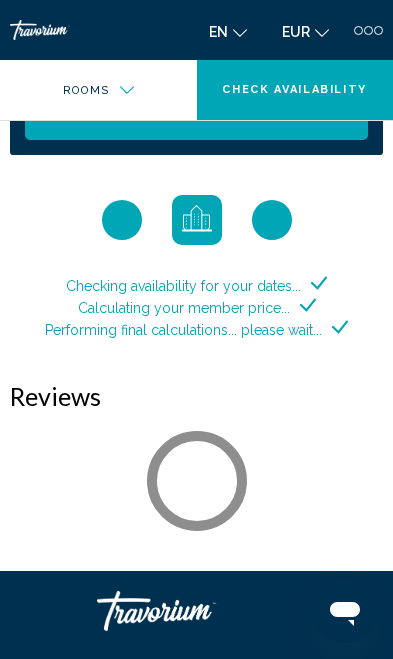 scroll, scrollTop: 2564, scrollLeft: 0, axis: vertical 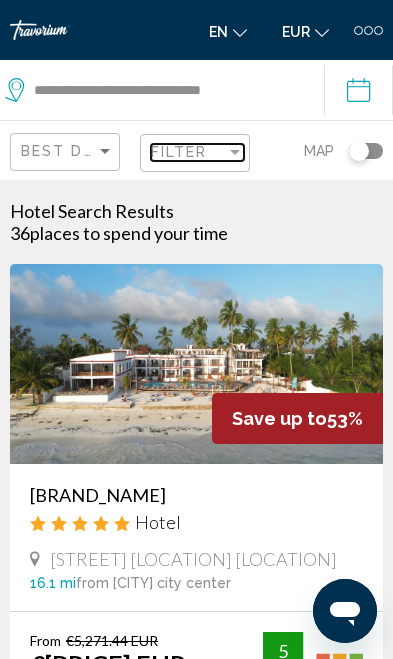click on "Filter" at bounding box center [179, 152] 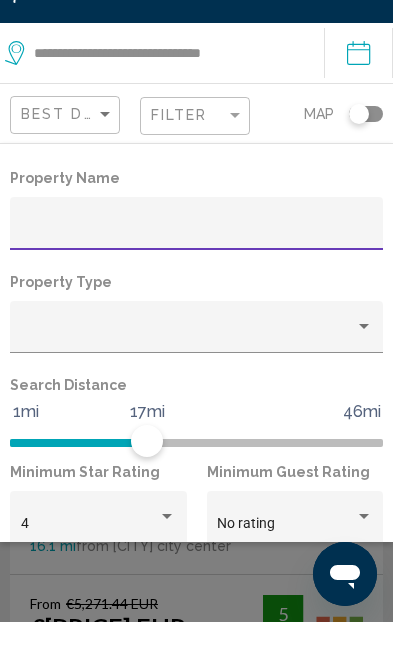 click at bounding box center (197, 267) 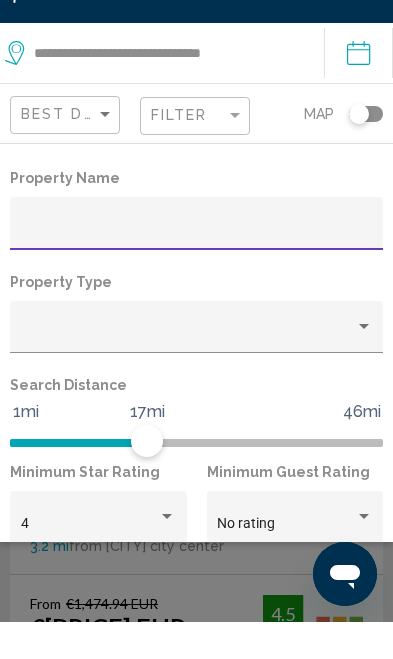 type on "*" 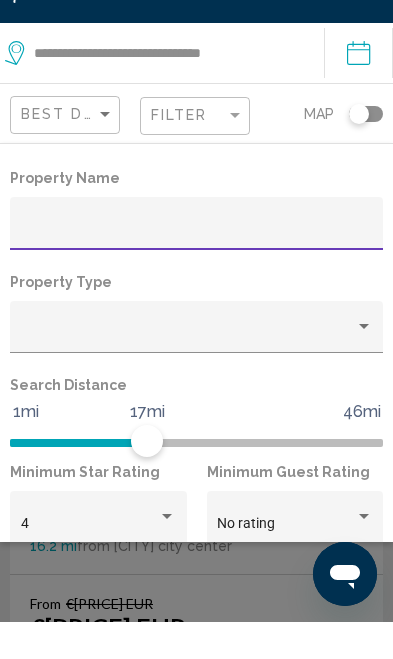type on "*" 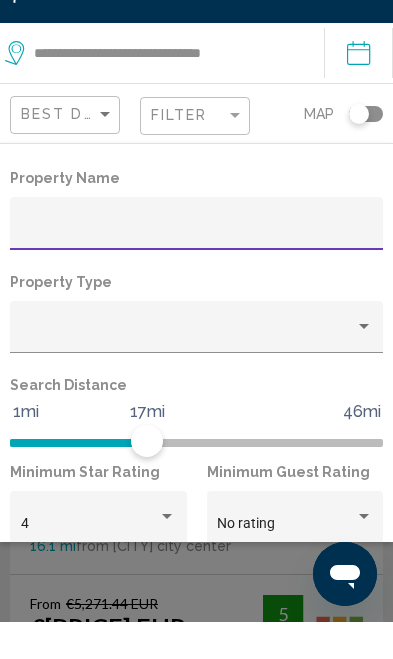 scroll, scrollTop: 37, scrollLeft: 0, axis: vertical 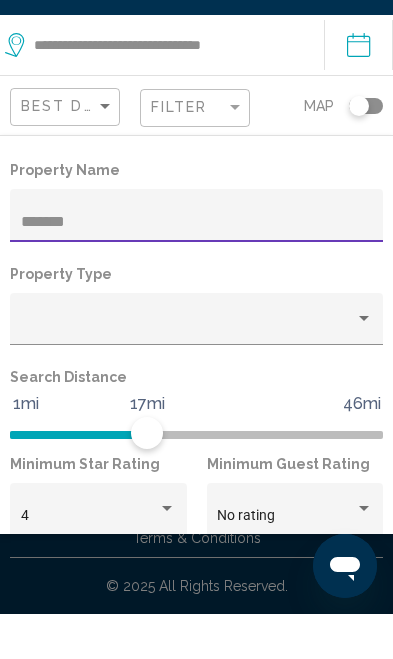 type on "*******" 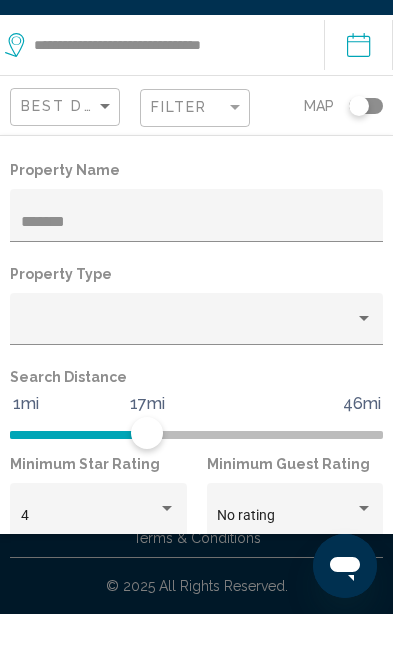 scroll, scrollTop: 82, scrollLeft: 0, axis: vertical 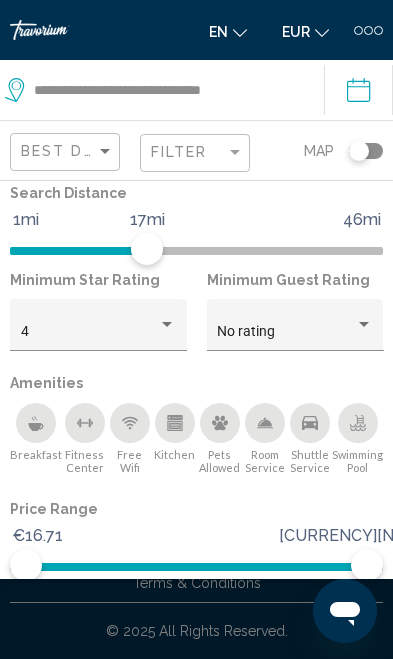 click on "Show Results" 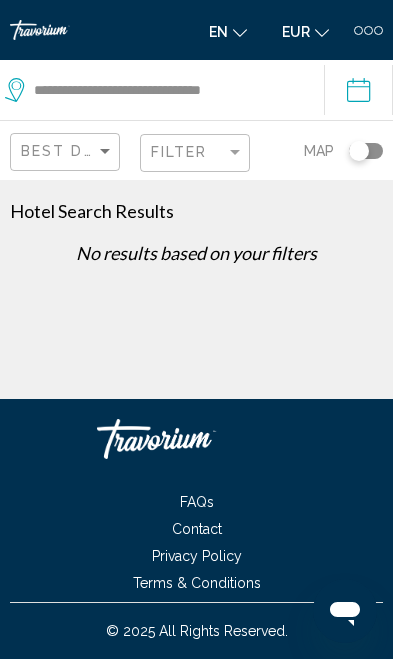 scroll, scrollTop: 0, scrollLeft: 0, axis: both 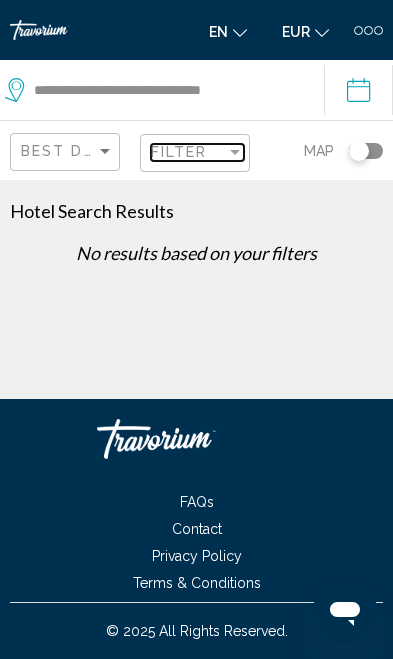 click on "Filter" at bounding box center [179, 152] 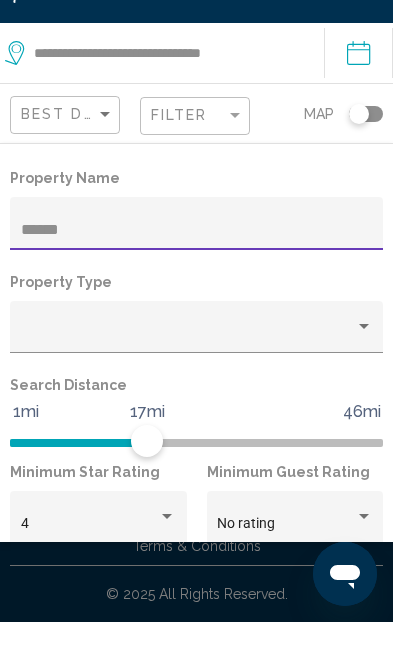 type on "******" 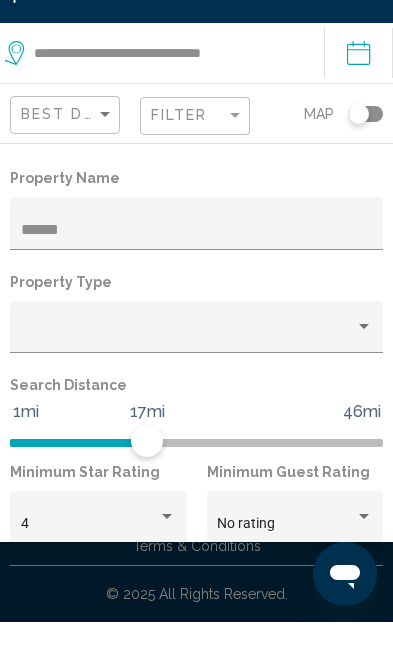 scroll, scrollTop: 37, scrollLeft: 0, axis: vertical 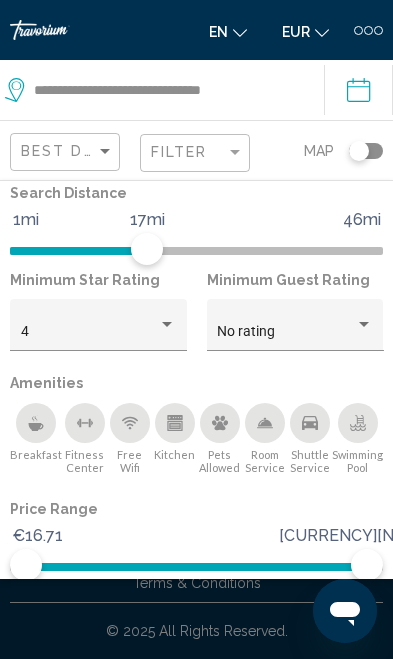click on "Show Results" 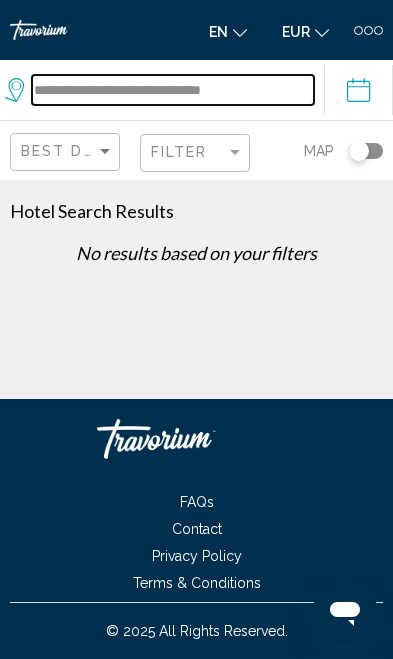 click on "**********" at bounding box center (173, 90) 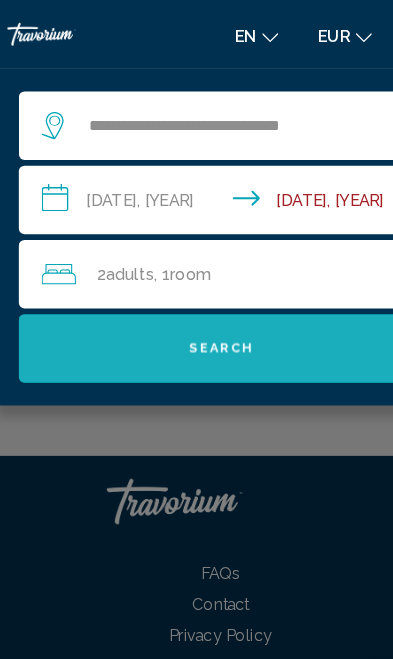 click on "Search" 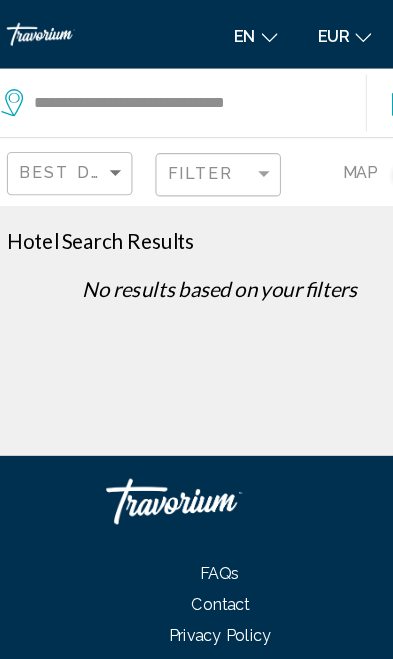 click on "Hotels Flights Cars Cruises Activities Hotels Flights Cars Cruises Activities en
English Español Français Italiano Português русский EUR
USD ($) MXN (Mex$) CAD (Can$) GBP (£) EUR (€) AUD (A$) NZD (NZ$) CNY (CN¥) JV Login" at bounding box center (196, 30) 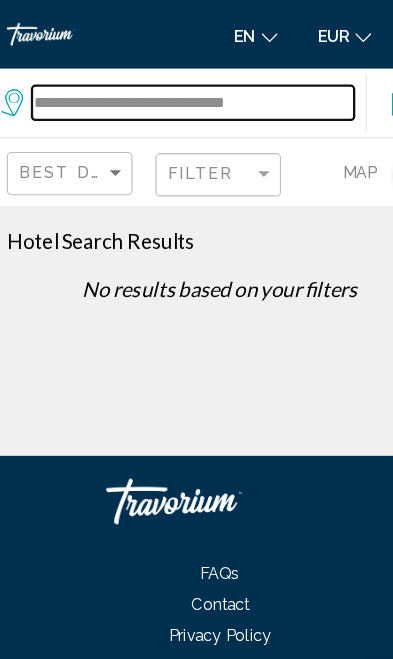 click on "**********" at bounding box center [173, 90] 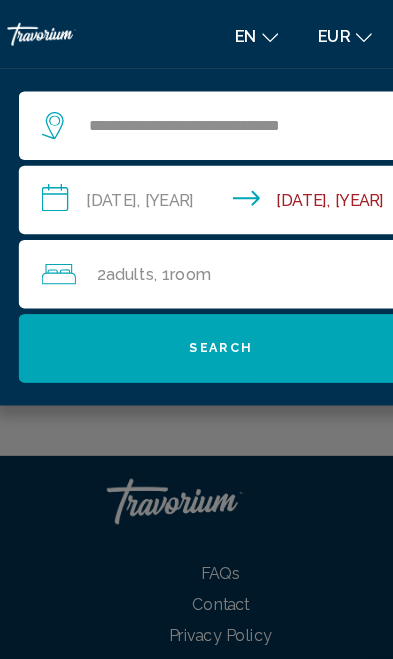 click on "Search" 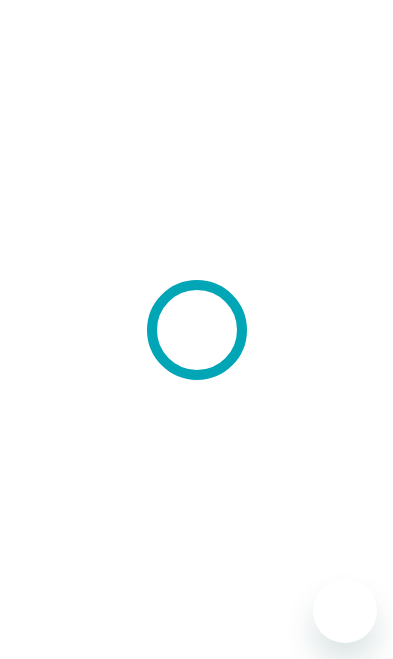 scroll, scrollTop: 0, scrollLeft: 0, axis: both 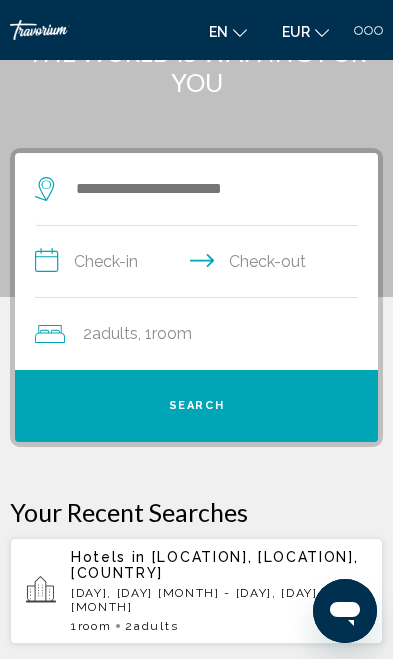 click on "Hotels in    [LOCATION], [LOCATION], [COUNTRY]" at bounding box center (219, 565) 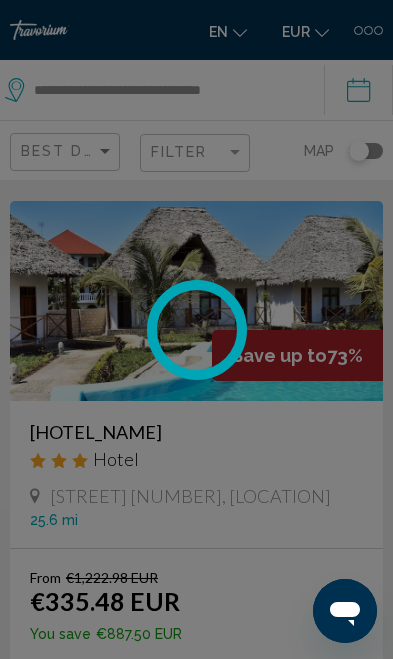 scroll, scrollTop: 0, scrollLeft: 0, axis: both 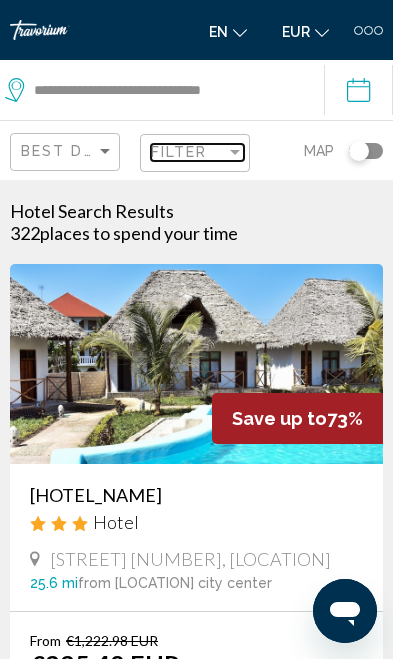 click on "Filter" at bounding box center [179, 152] 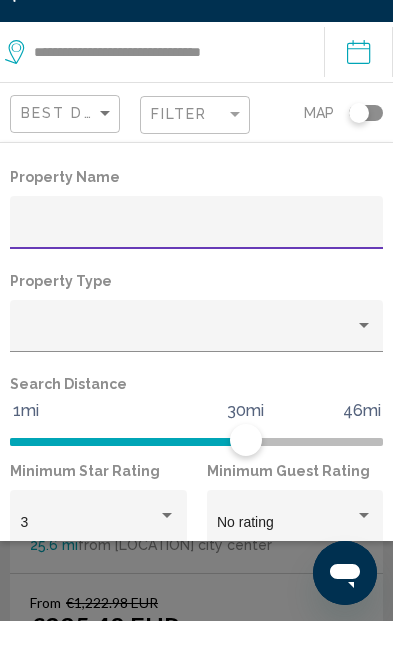 click 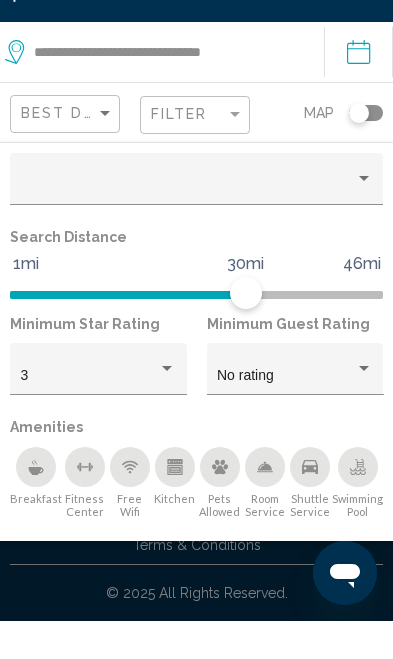 type on "*******" 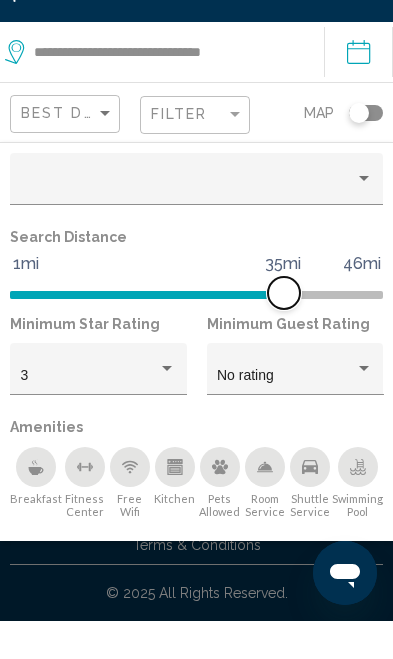 scroll, scrollTop: 179, scrollLeft: 0, axis: vertical 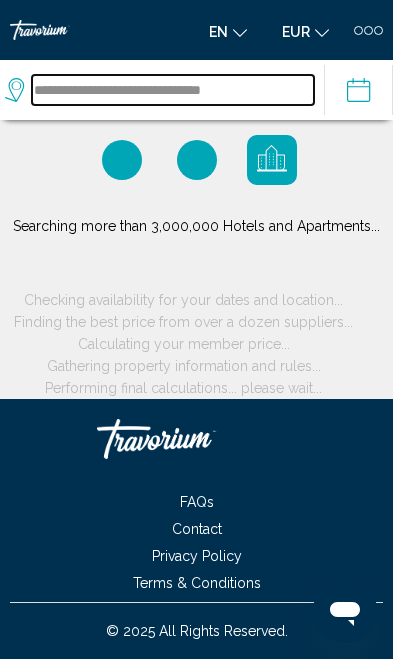 click on "**********" at bounding box center (173, 90) 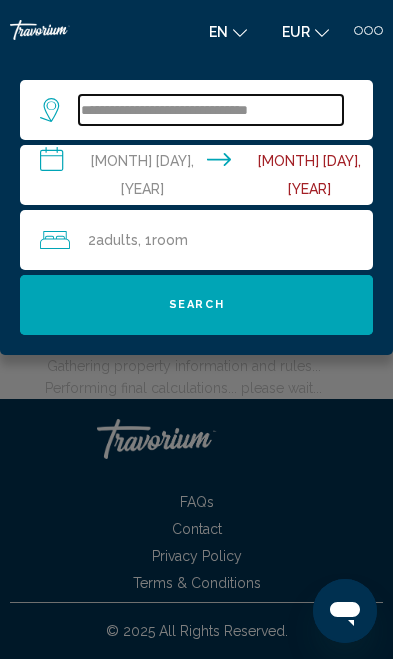 scroll, scrollTop: 0, scrollLeft: 0, axis: both 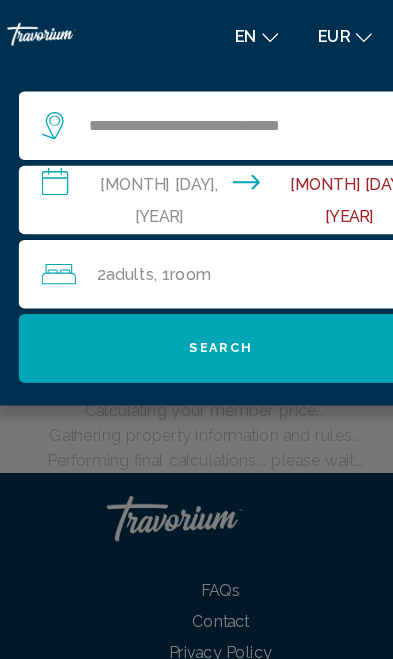 click on "Search" 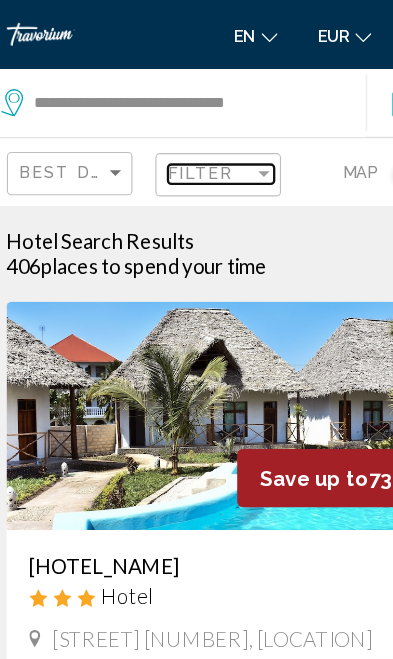 click on "Filter" at bounding box center [179, 152] 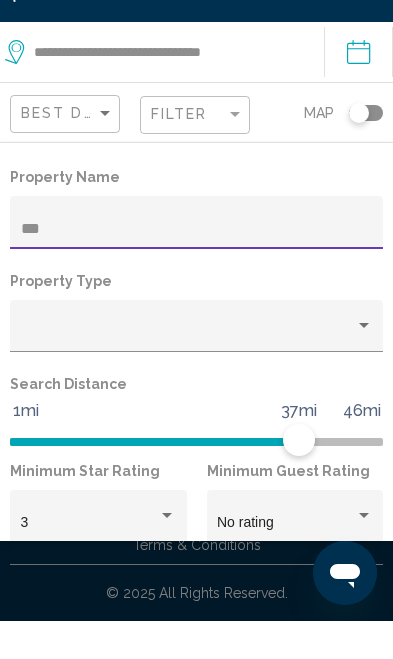 scroll, scrollTop: 38, scrollLeft: 0, axis: vertical 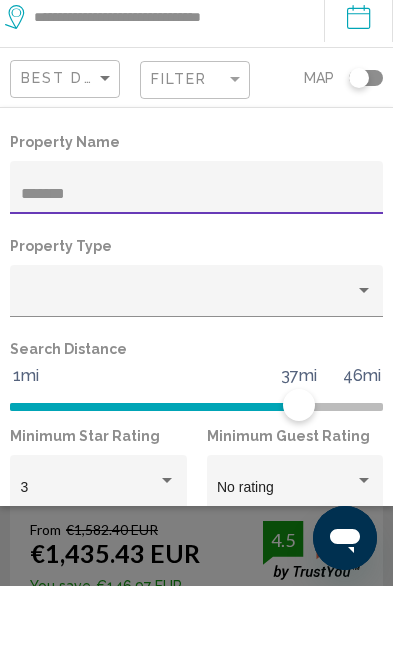 type on "*******" 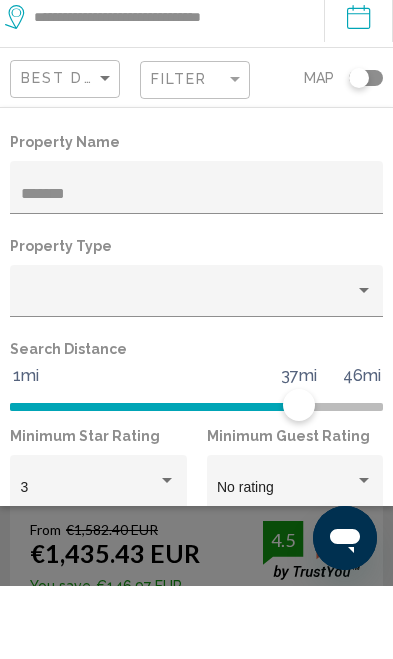 scroll, scrollTop: 111, scrollLeft: 0, axis: vertical 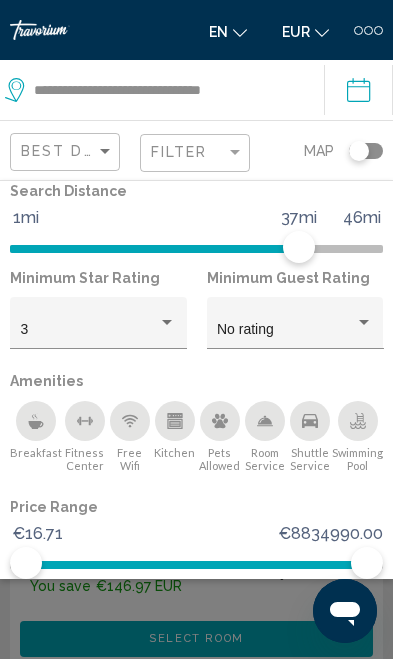 click on "Show Results" 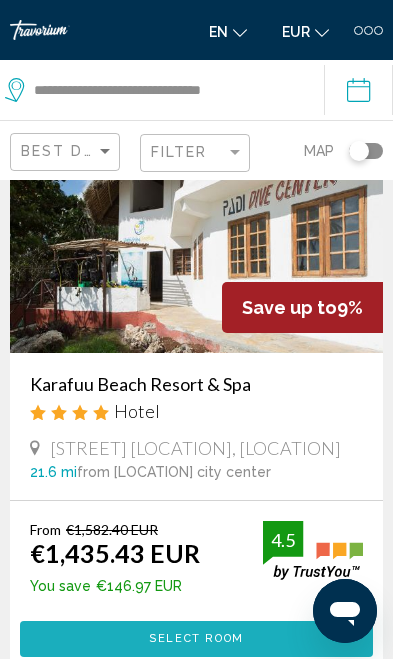 click on "Select Room" at bounding box center (196, 639) 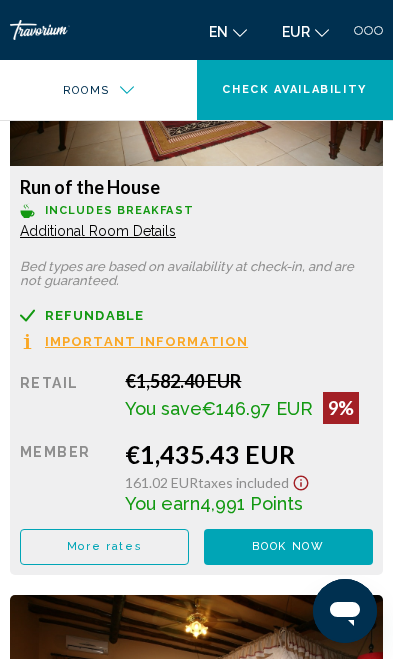 scroll, scrollTop: 2833, scrollLeft: 0, axis: vertical 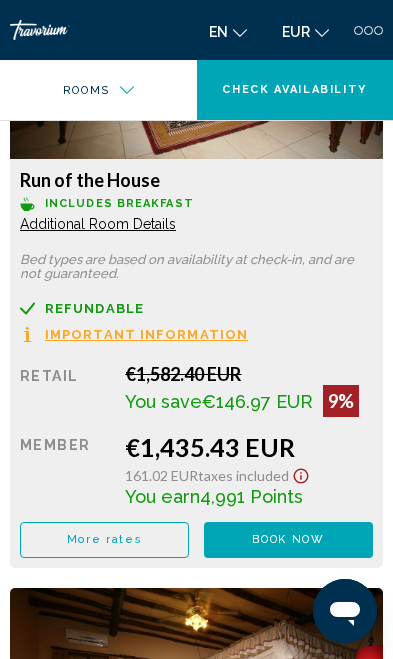 click on "More rates" at bounding box center [104, 540] 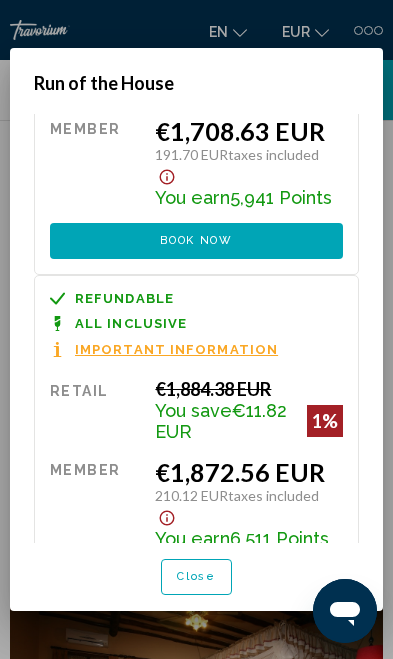 scroll, scrollTop: 914, scrollLeft: 0, axis: vertical 